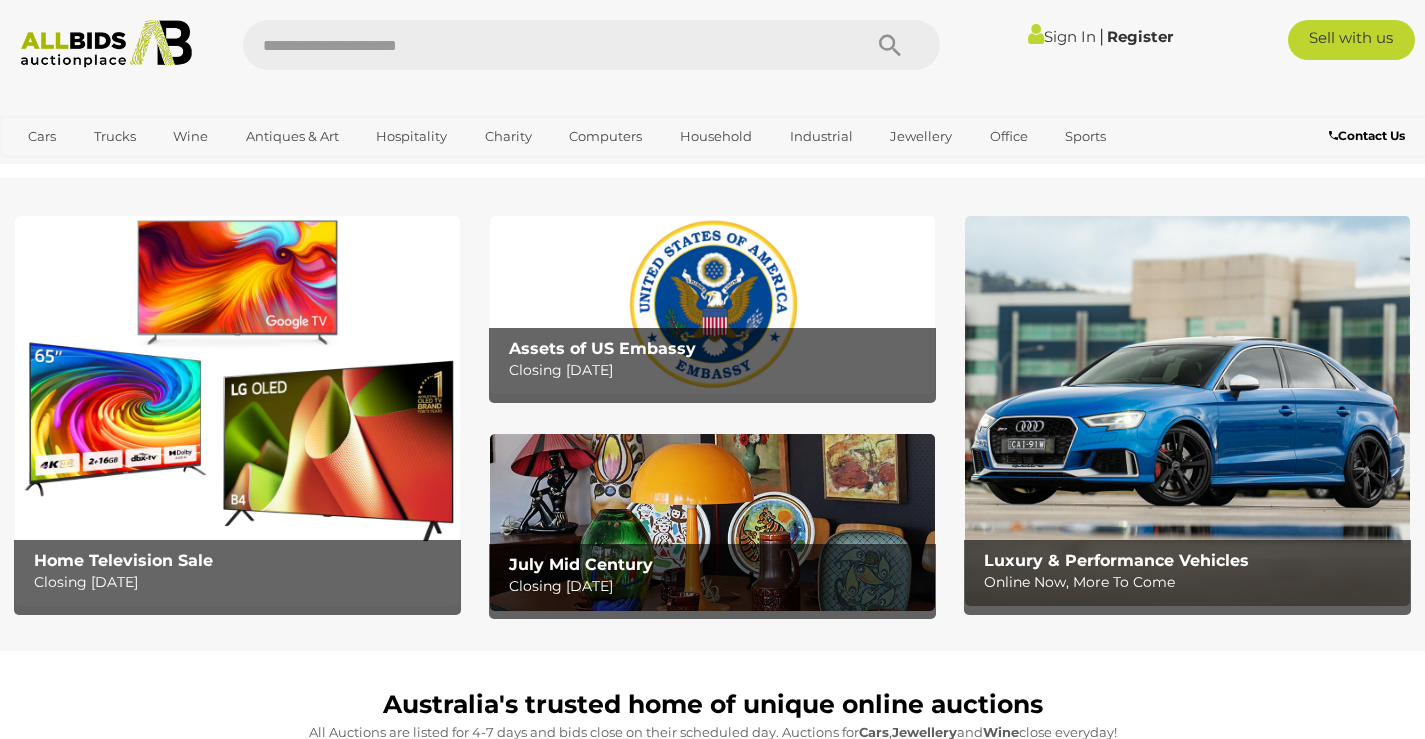 scroll, scrollTop: 0, scrollLeft: 0, axis: both 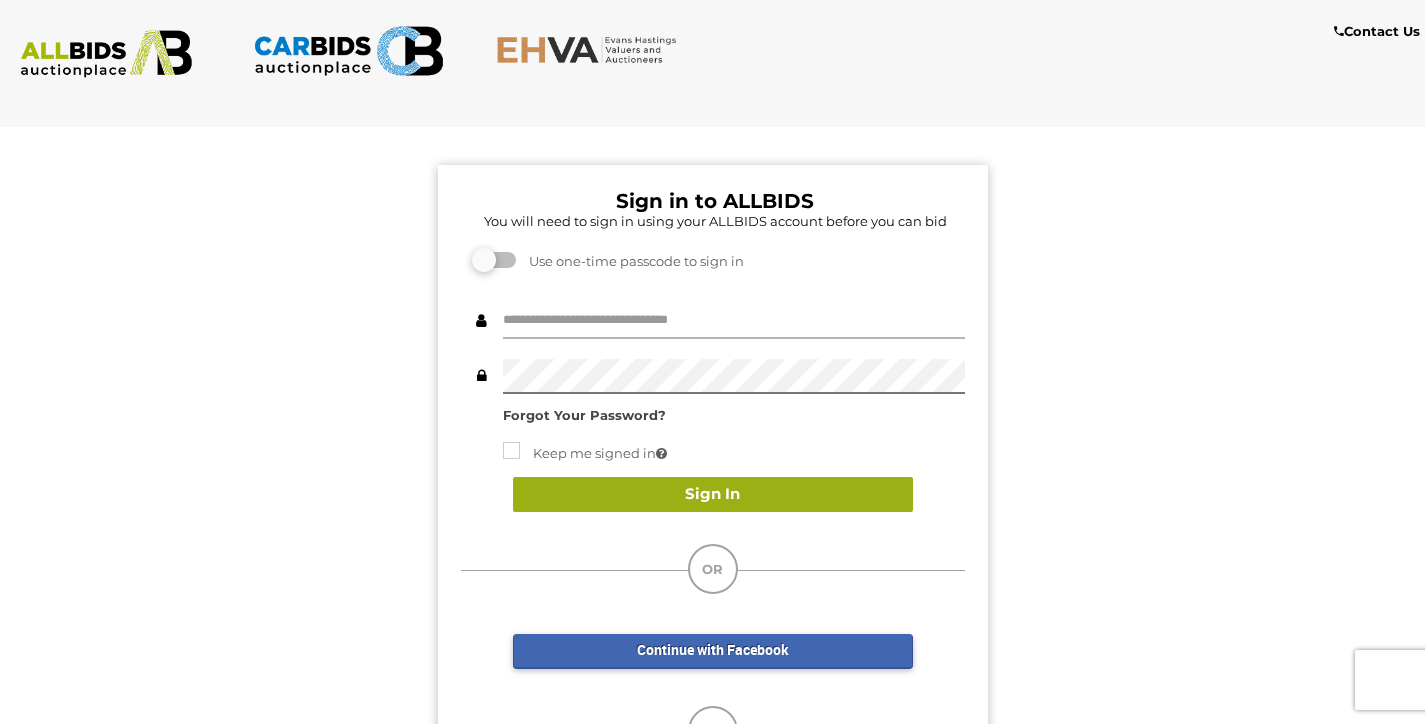 type on "****" 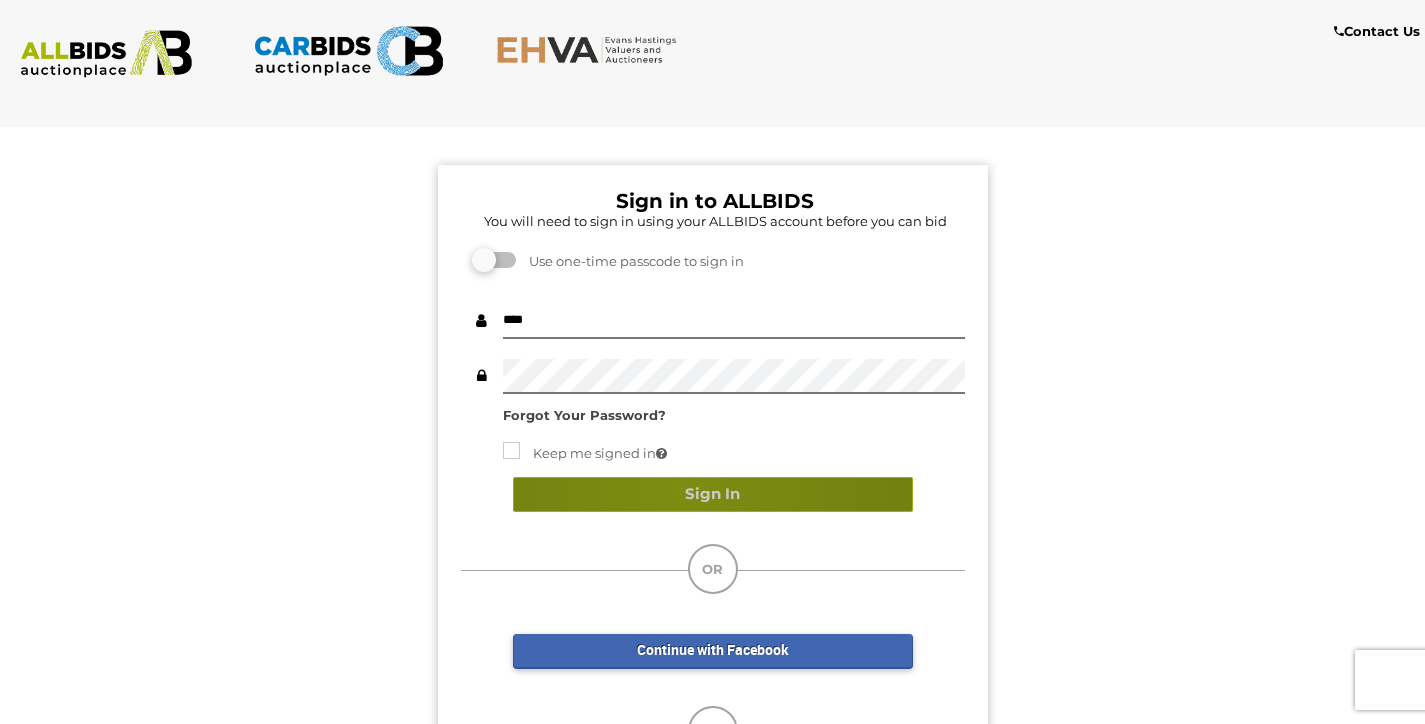 click on "Sign In" at bounding box center (713, 494) 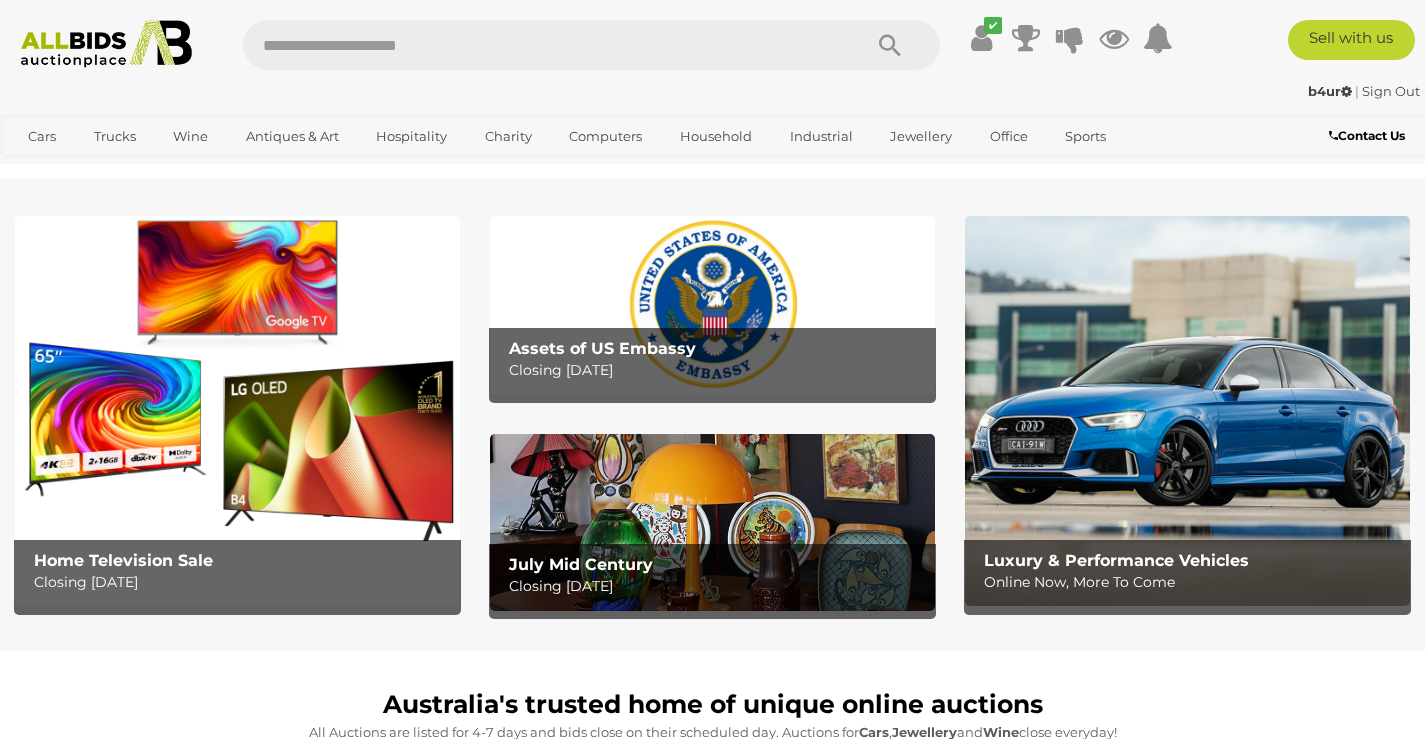 scroll, scrollTop: 0, scrollLeft: 0, axis: both 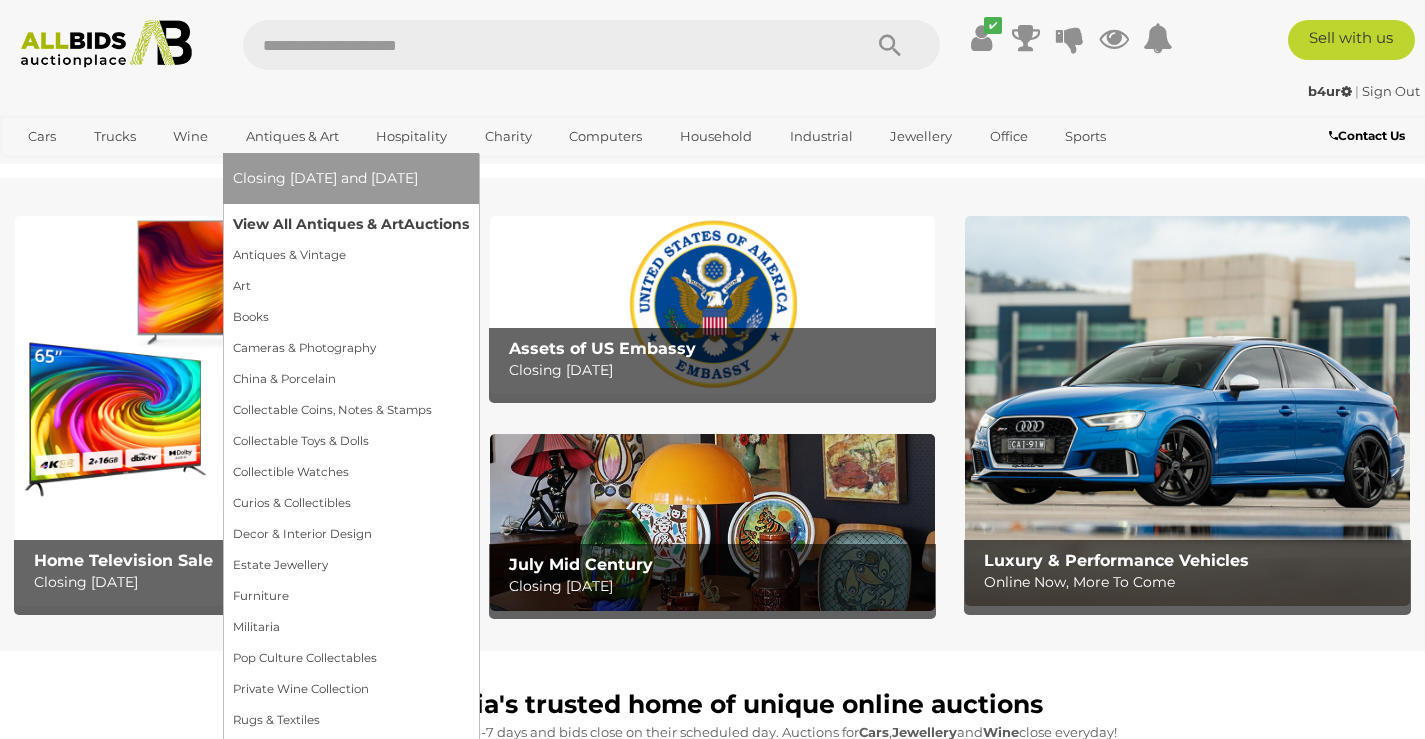 click on "View All Antiques & Art  Auctions" at bounding box center (351, 224) 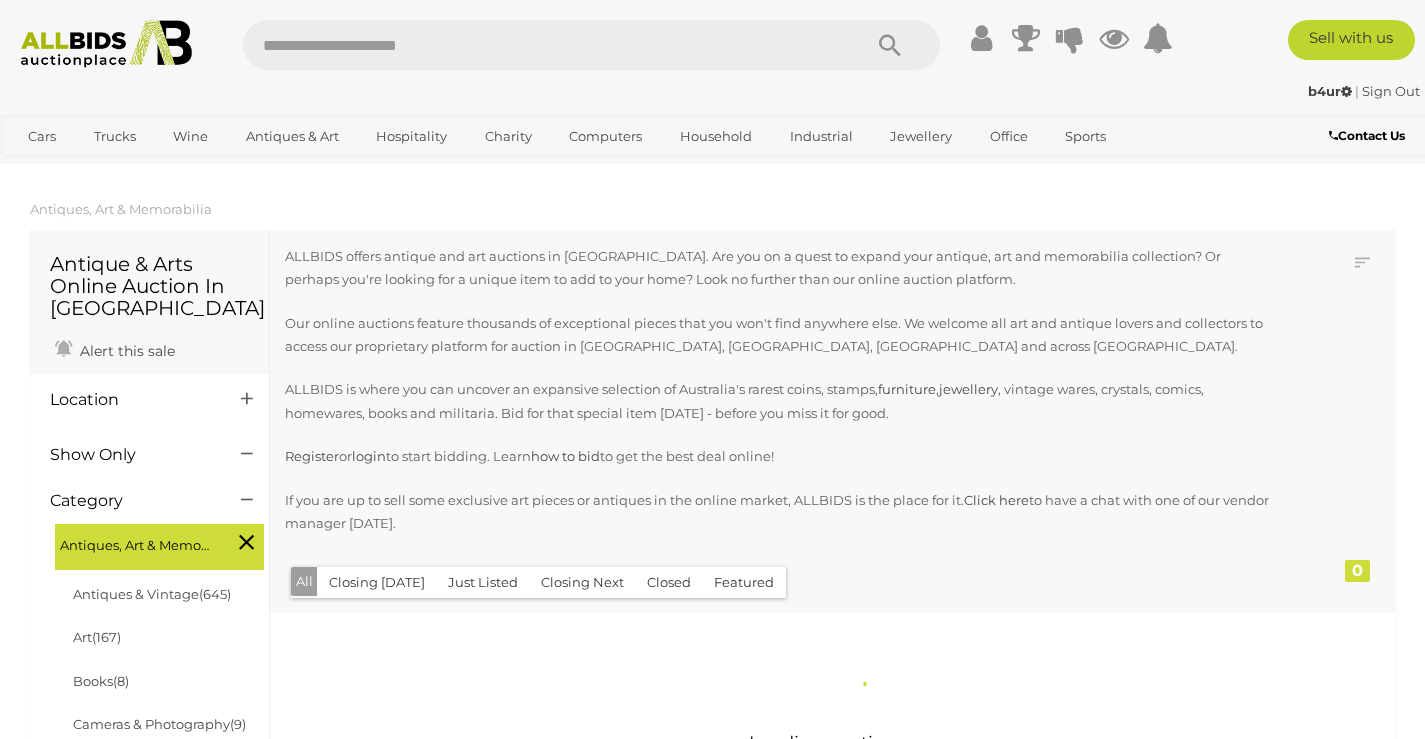 scroll, scrollTop: 0, scrollLeft: 0, axis: both 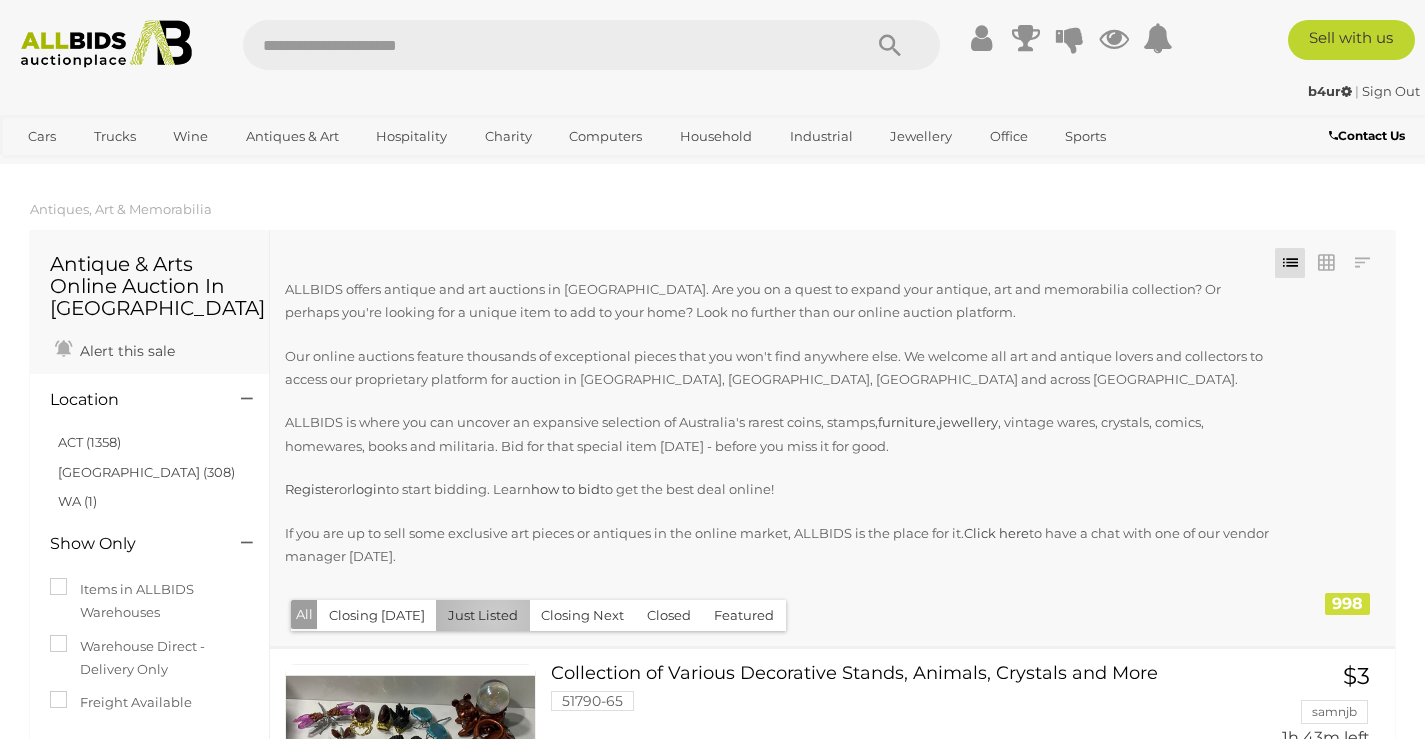 click on "Just Listed" at bounding box center (483, 615) 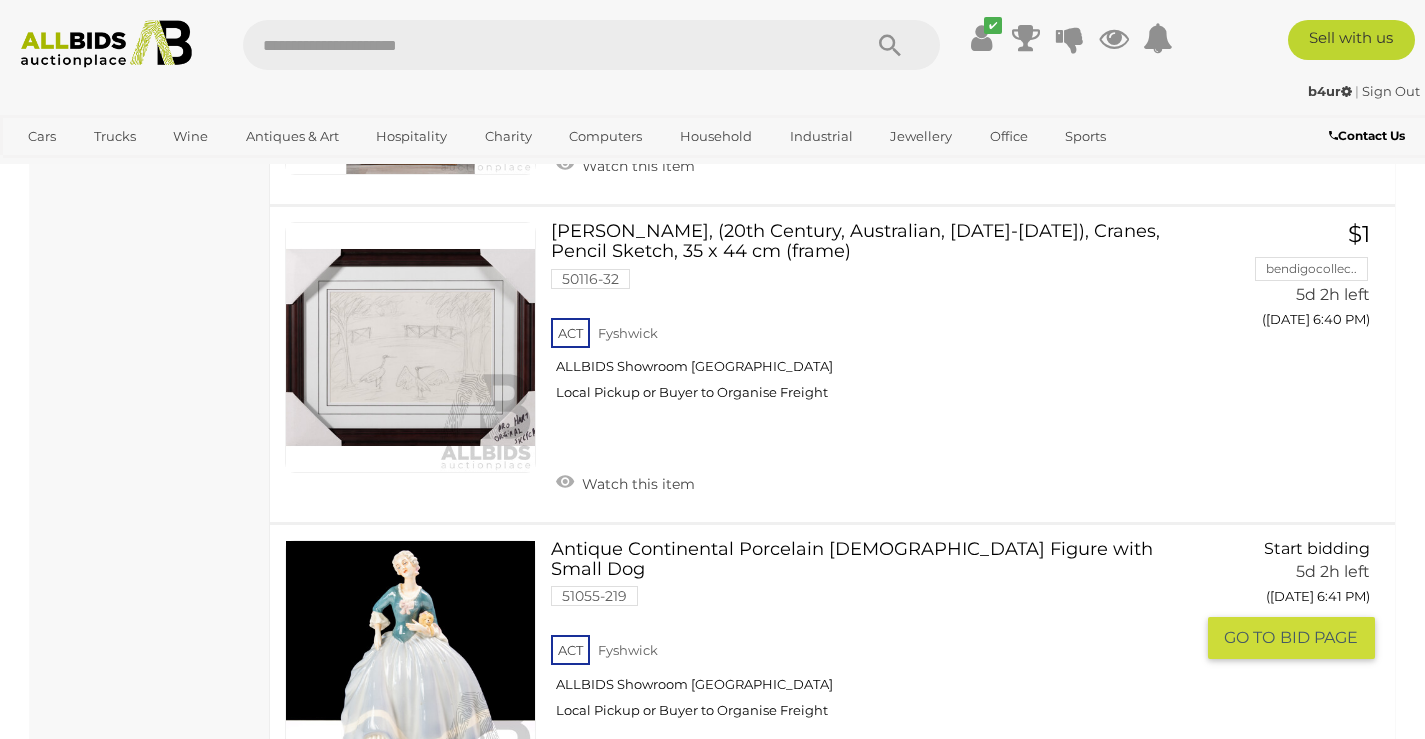 scroll, scrollTop: 7600, scrollLeft: 0, axis: vertical 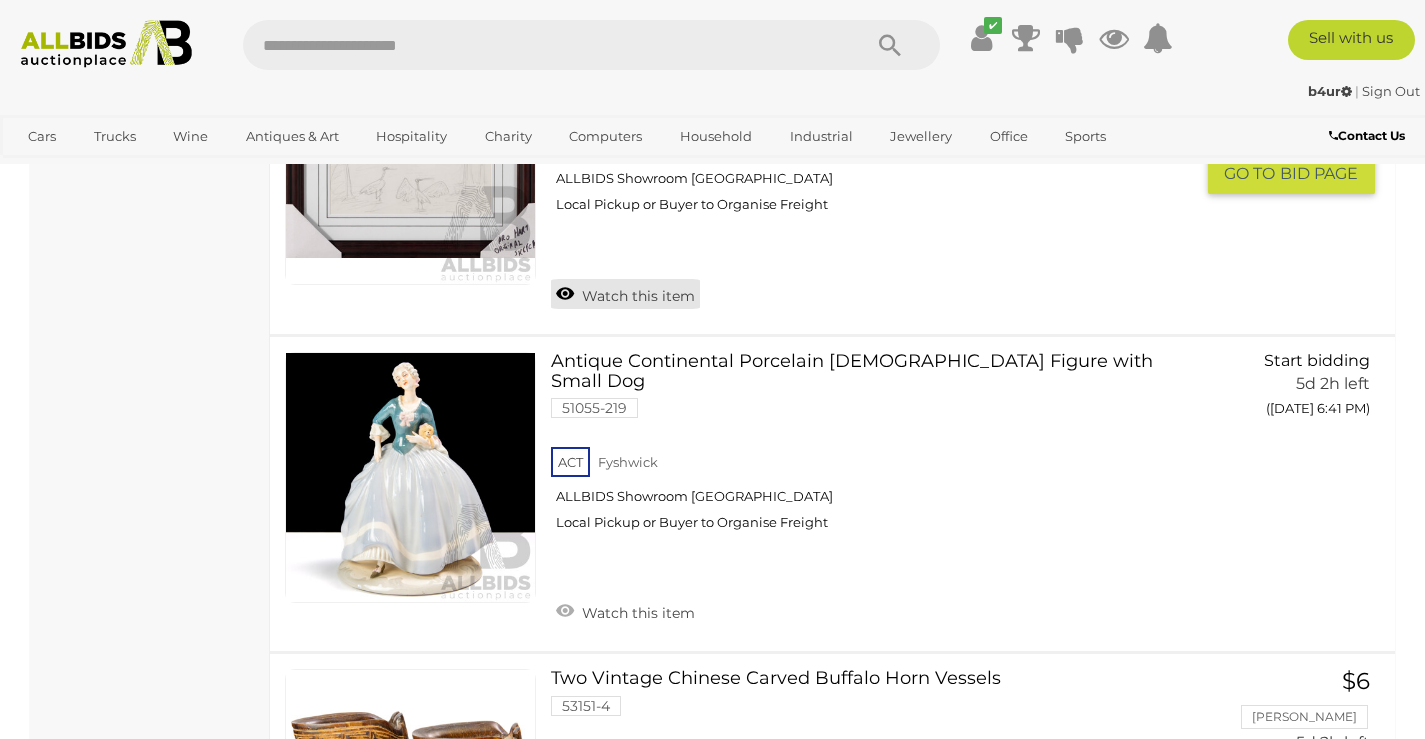 click on "Watch this item" at bounding box center (625, 294) 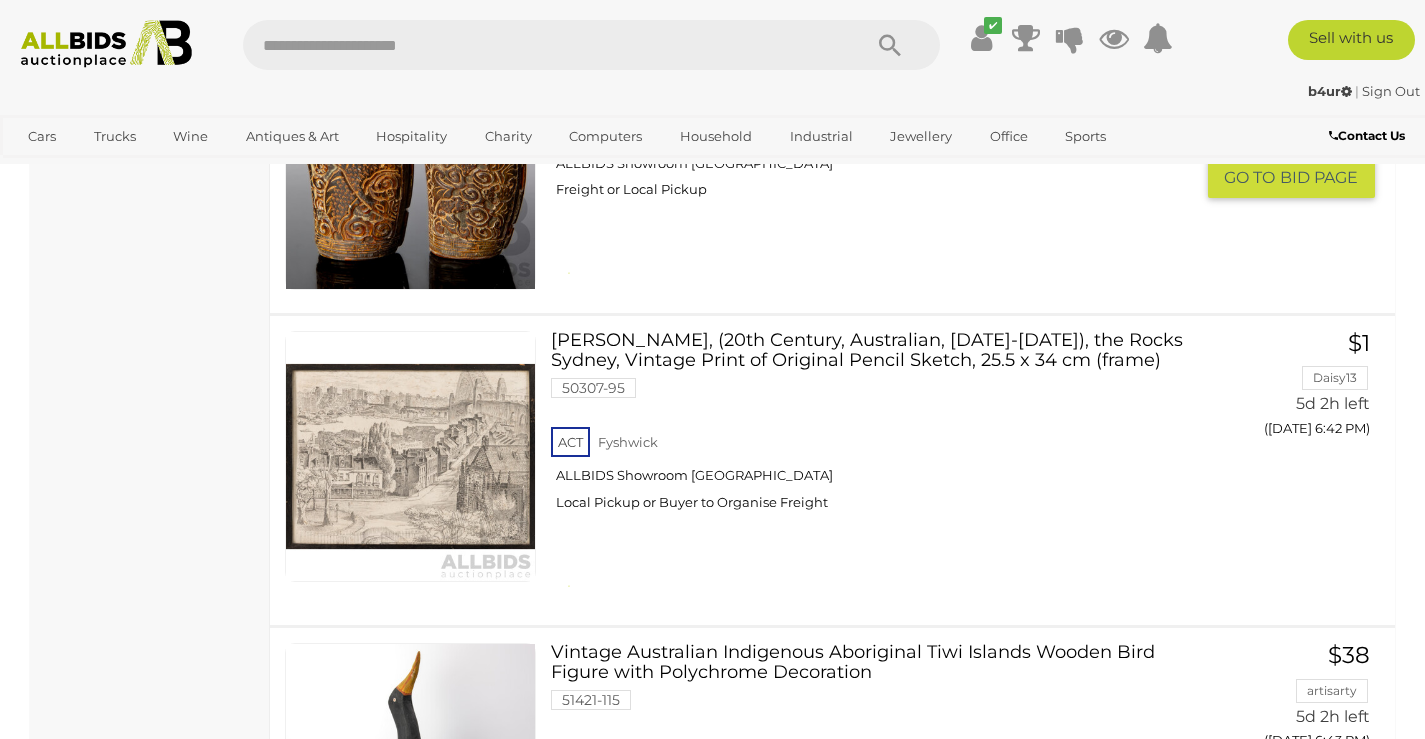 scroll, scrollTop: 8400, scrollLeft: 0, axis: vertical 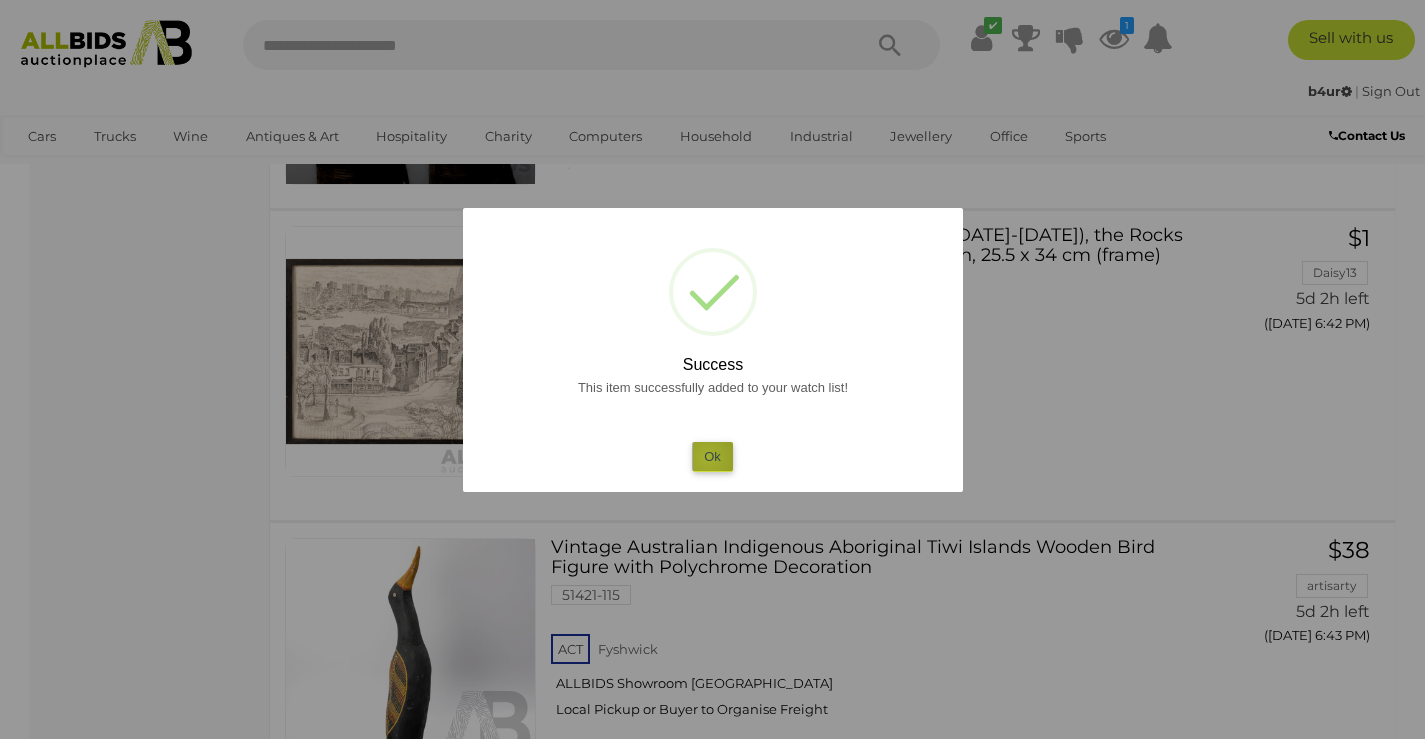 click on "Ok" at bounding box center (712, 456) 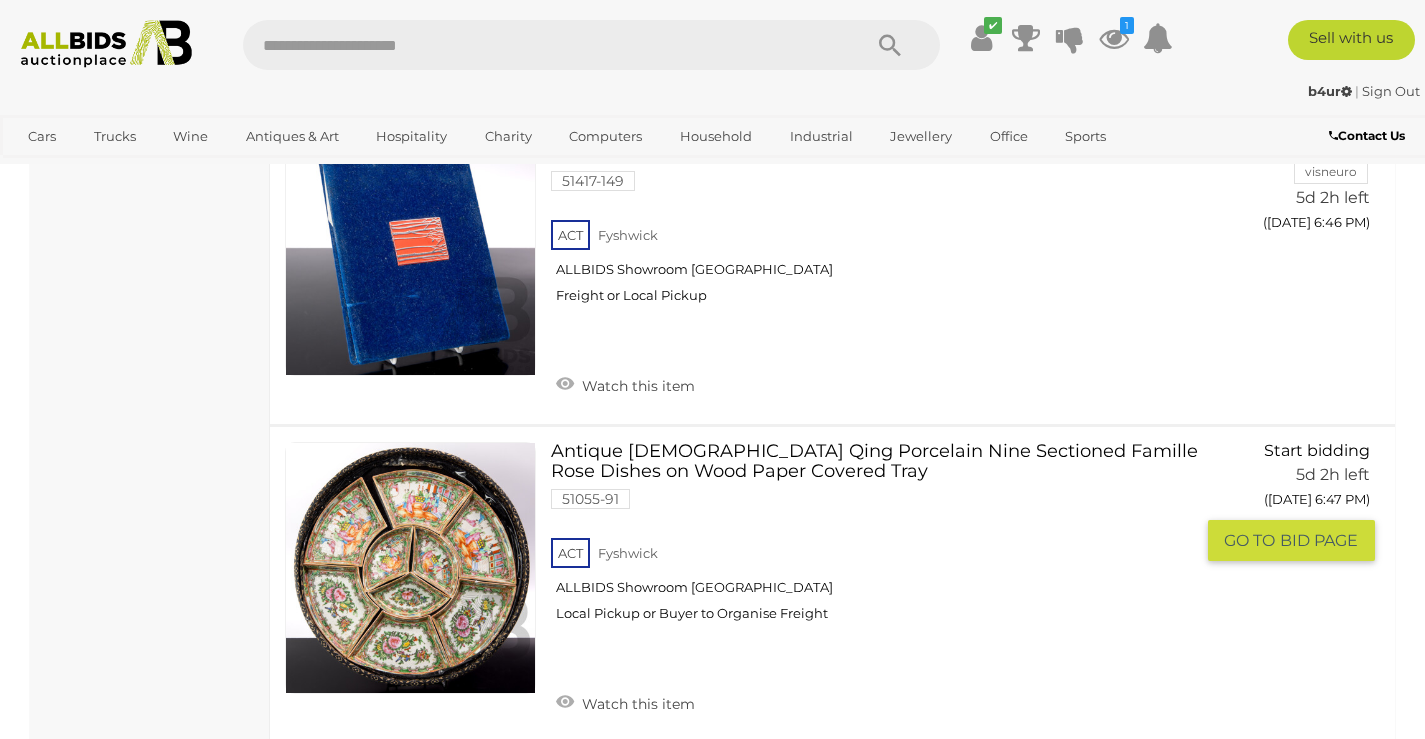 scroll, scrollTop: 11200, scrollLeft: 0, axis: vertical 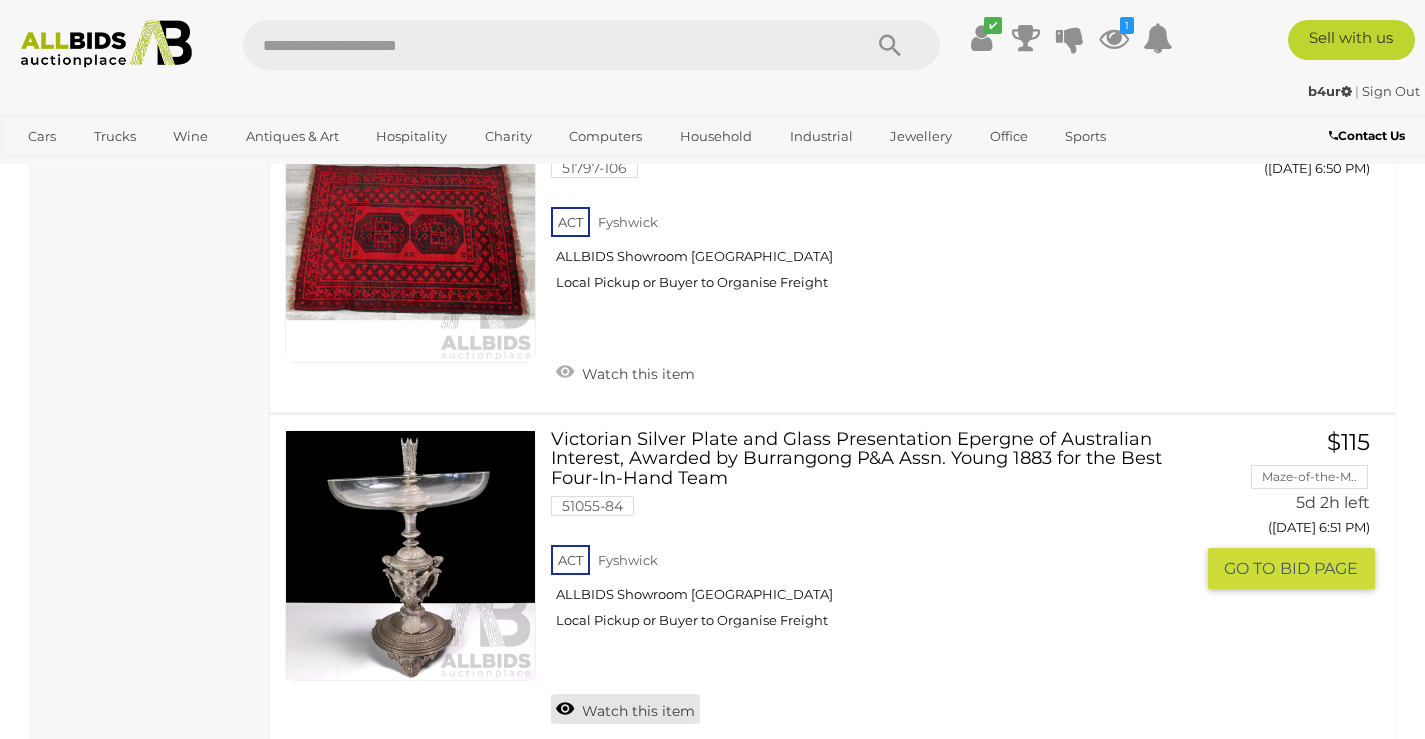 click on "Watch this item" at bounding box center (625, 709) 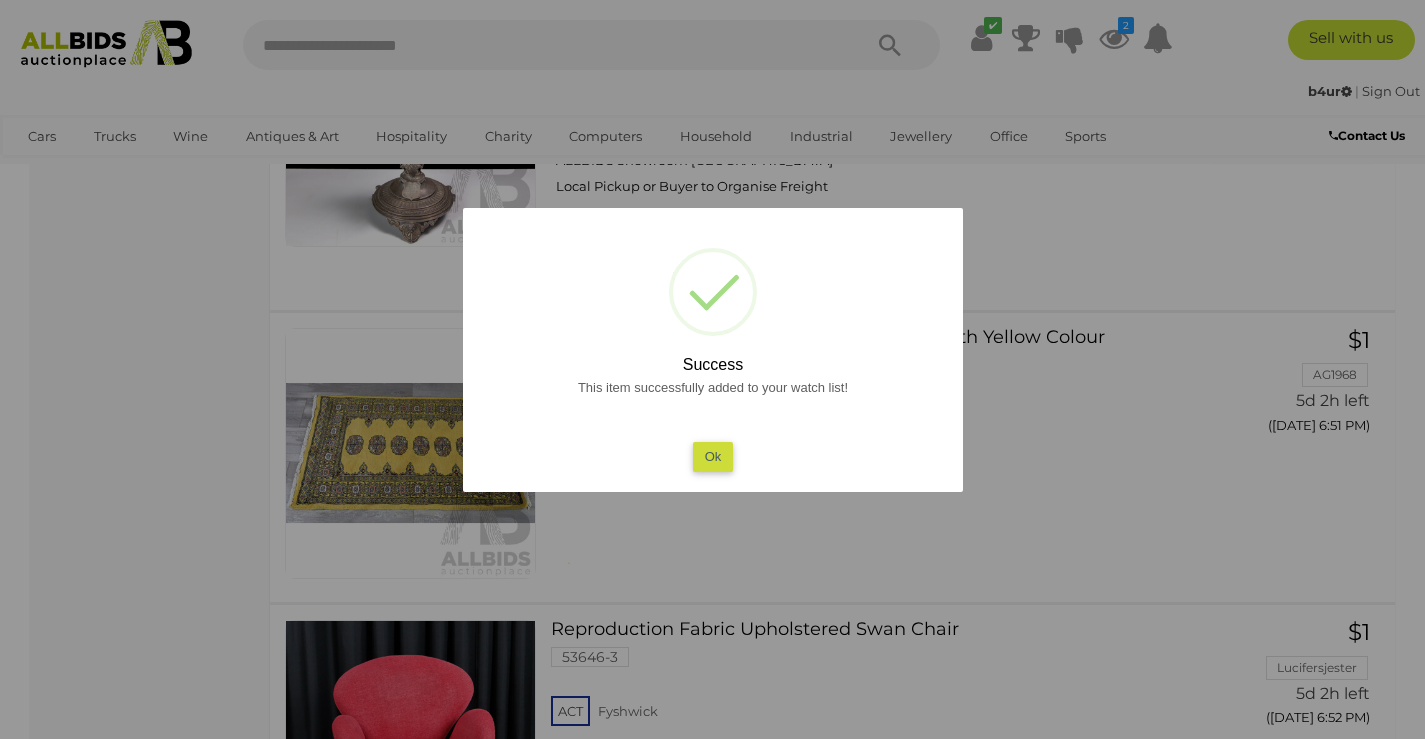 scroll, scrollTop: 14000, scrollLeft: 0, axis: vertical 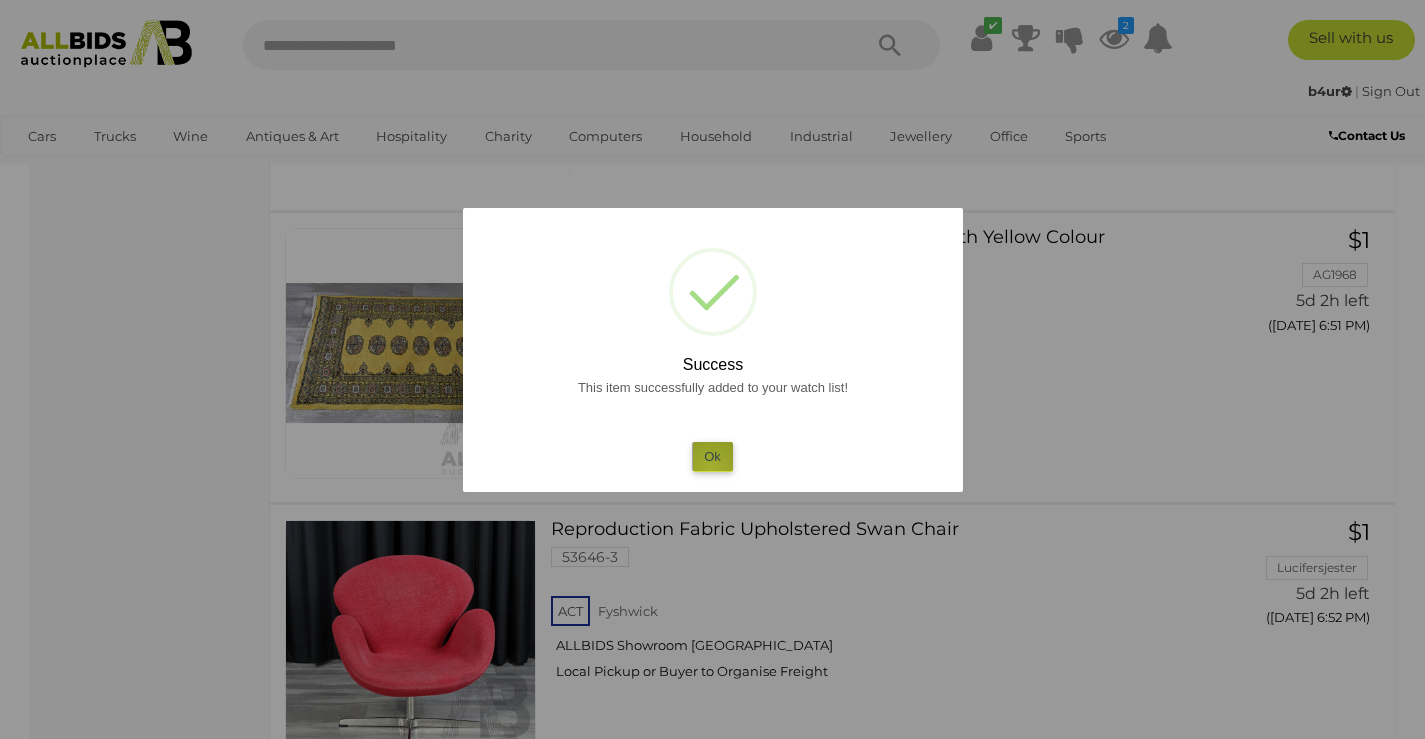 click on "Ok" at bounding box center [712, 456] 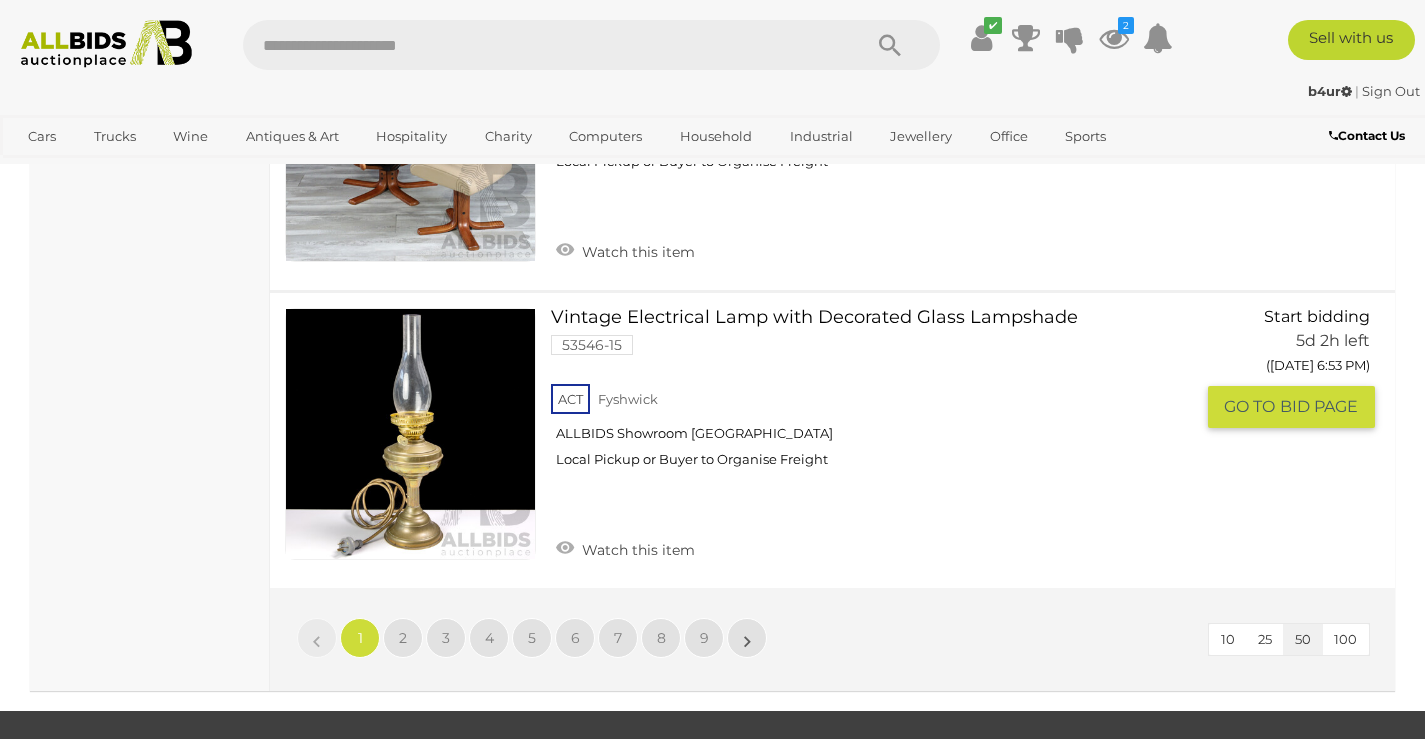 scroll, scrollTop: 15700, scrollLeft: 0, axis: vertical 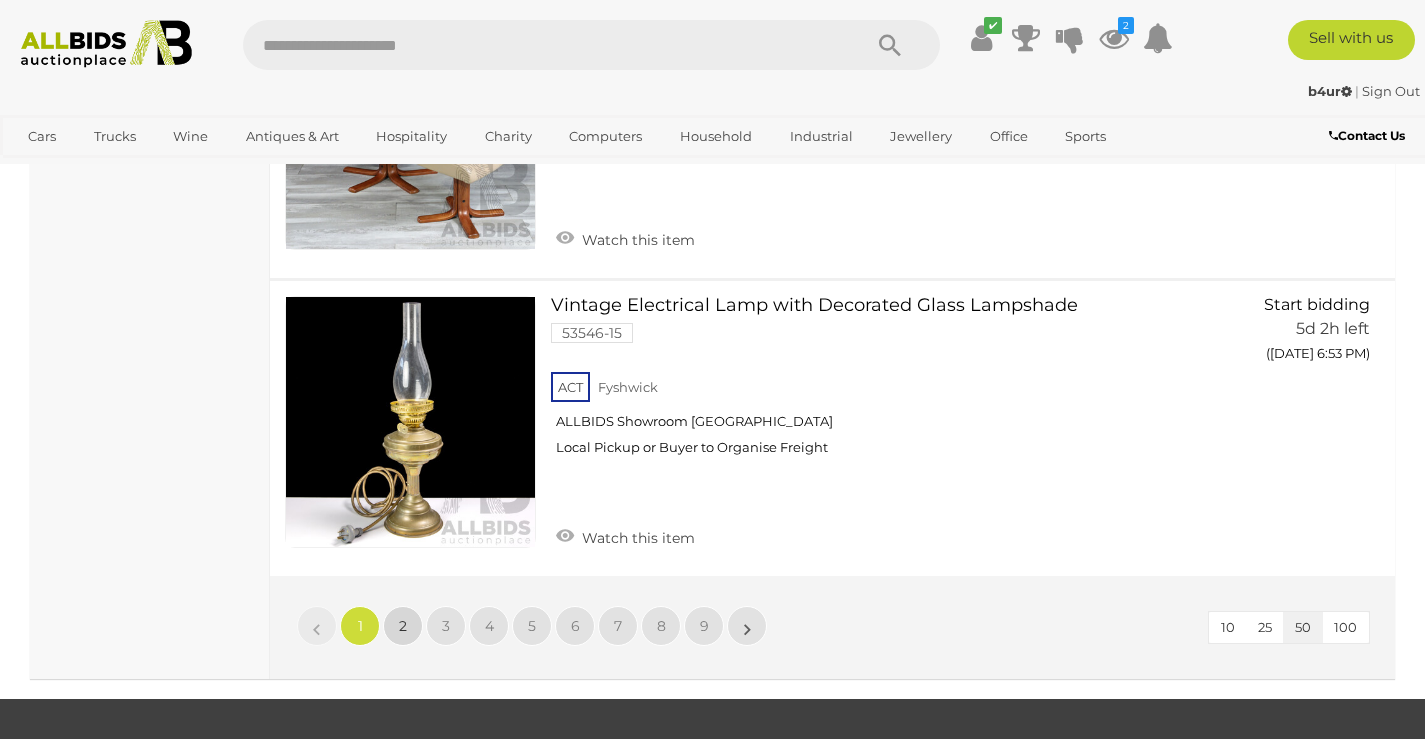 click on "2" at bounding box center [403, 626] 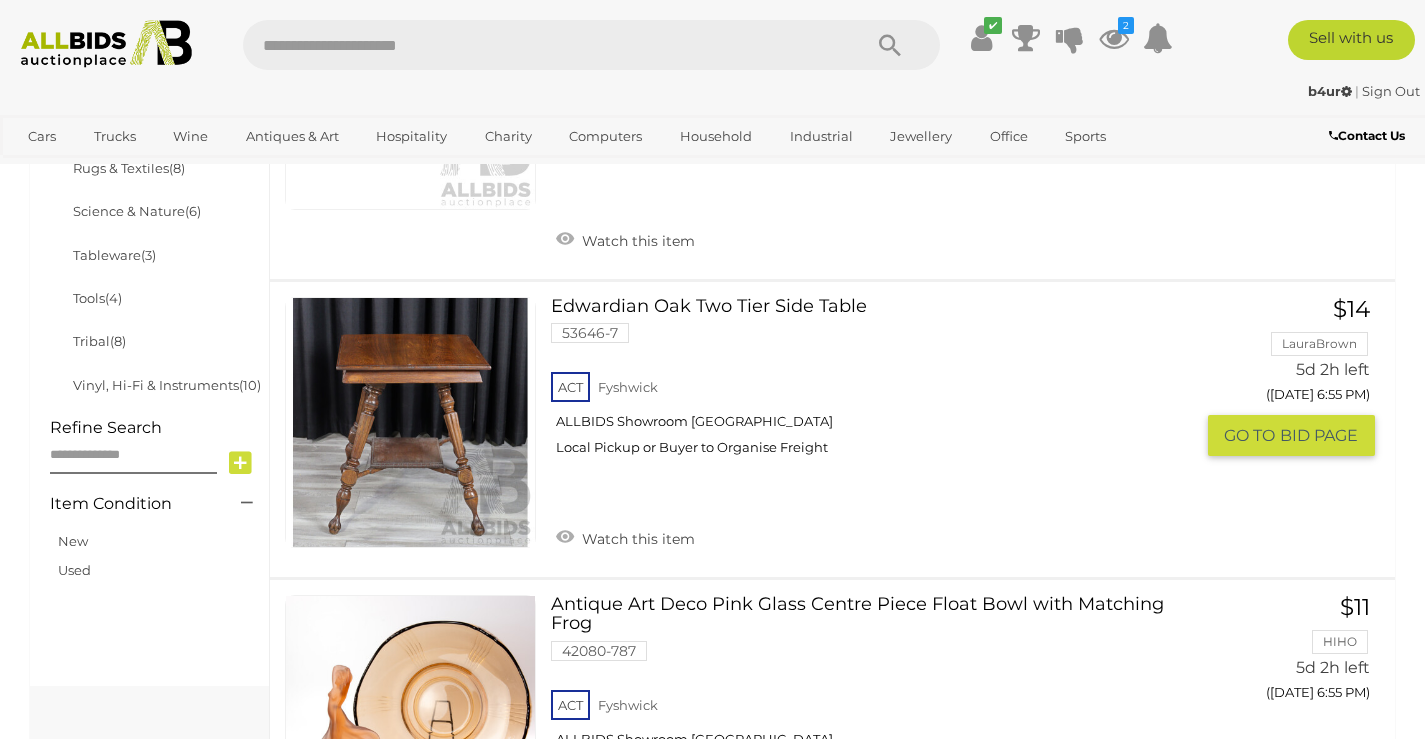 scroll, scrollTop: 1546, scrollLeft: 0, axis: vertical 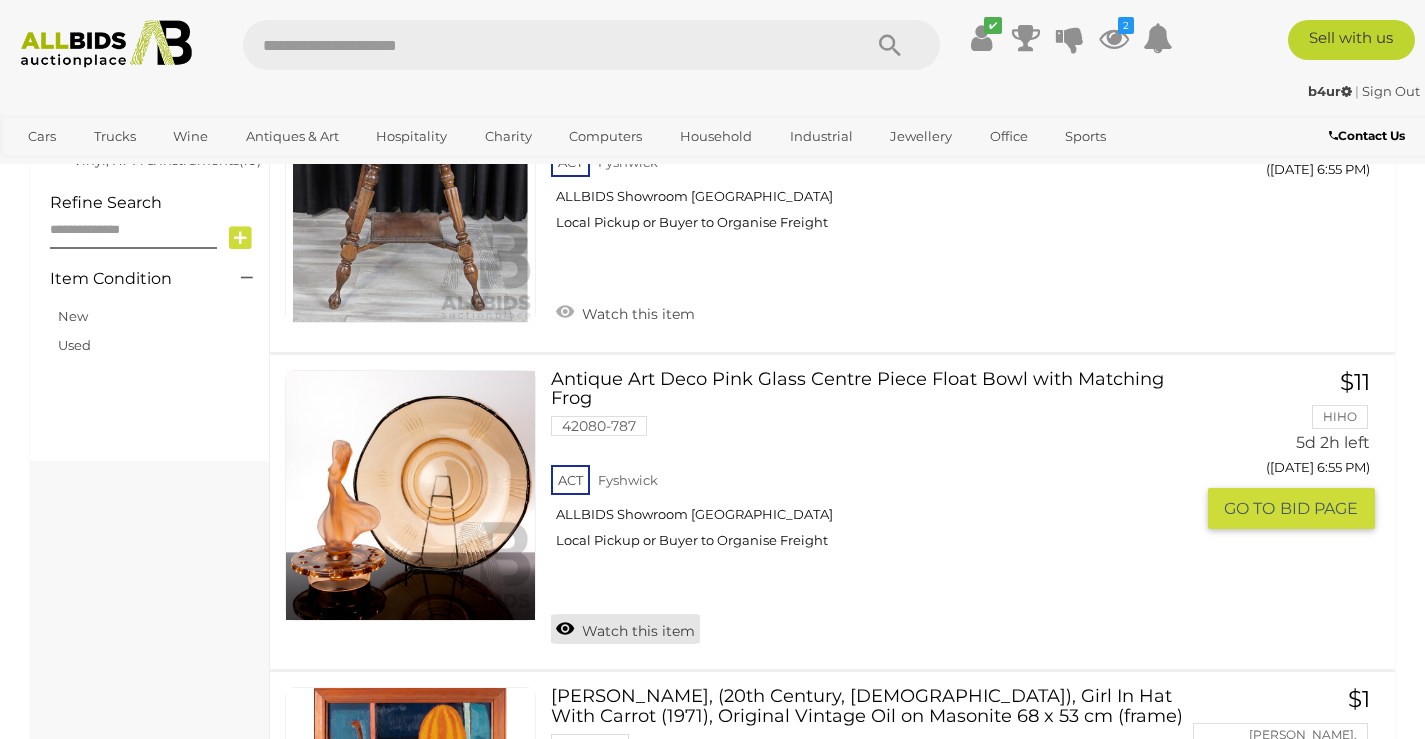 click on "Watch this item" at bounding box center (625, 629) 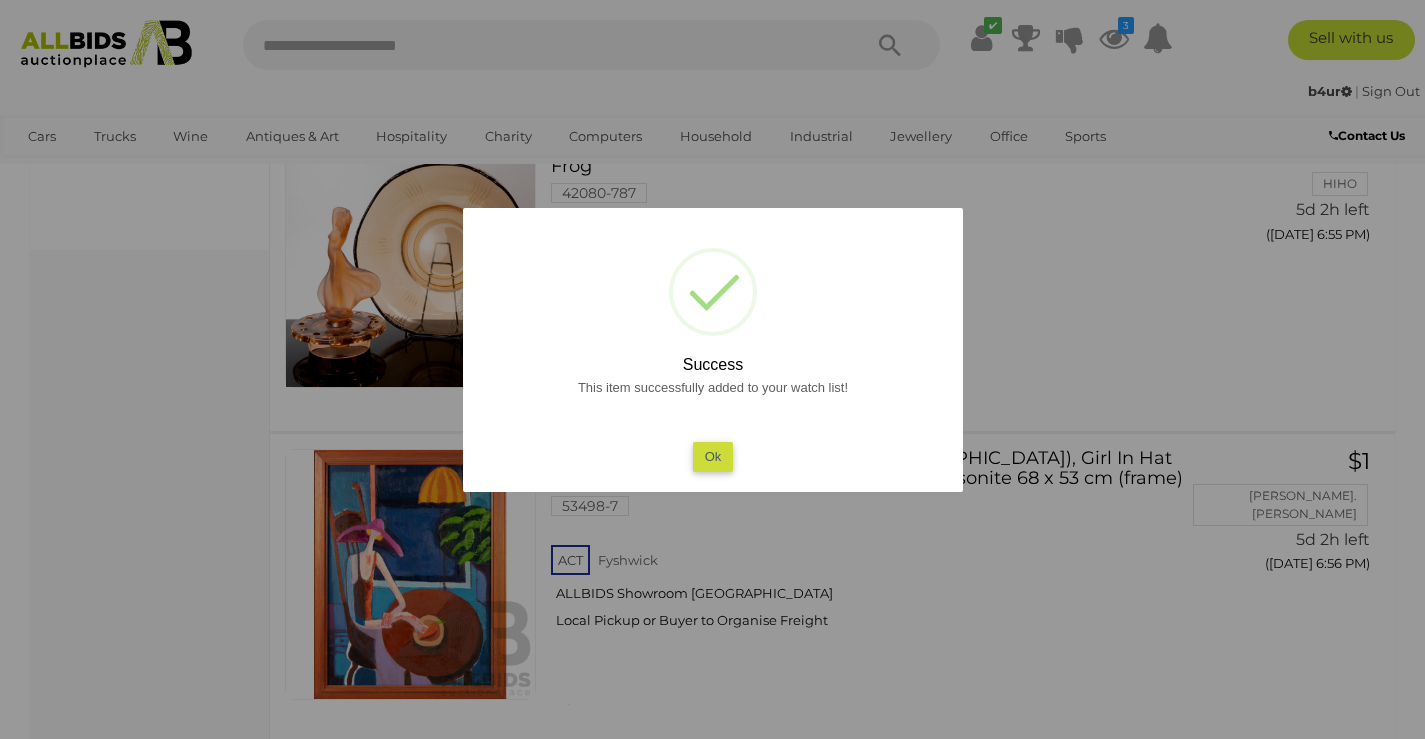 scroll, scrollTop: 1946, scrollLeft: 0, axis: vertical 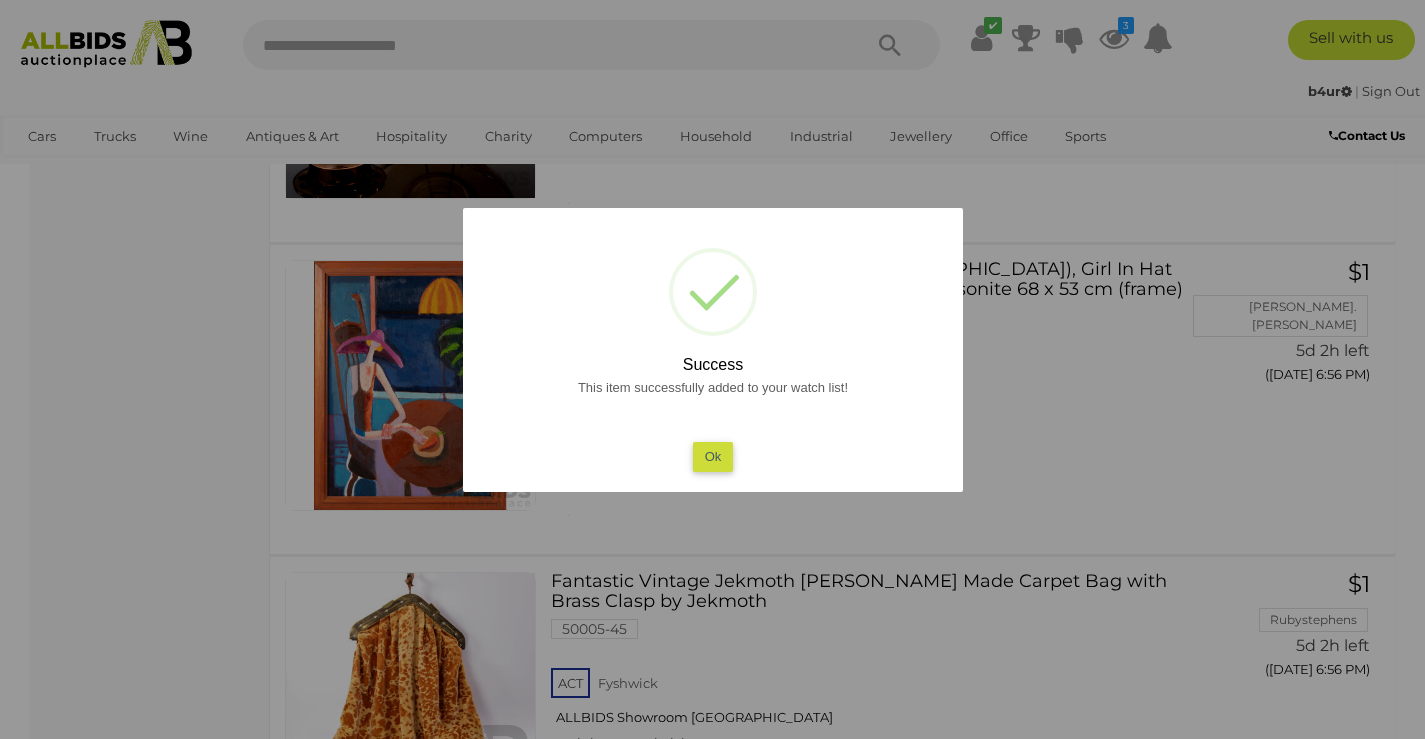 click on "Ok" at bounding box center [712, 456] 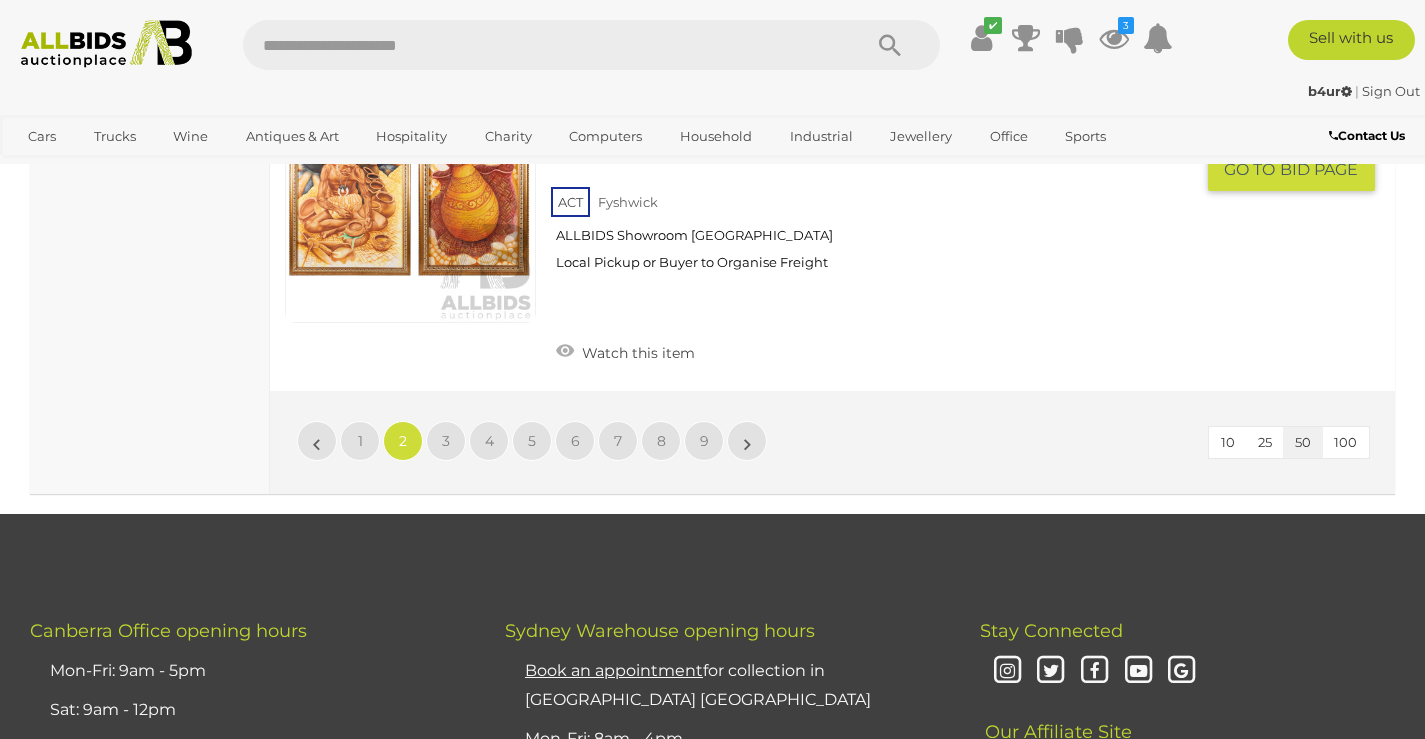 scroll, scrollTop: 15946, scrollLeft: 0, axis: vertical 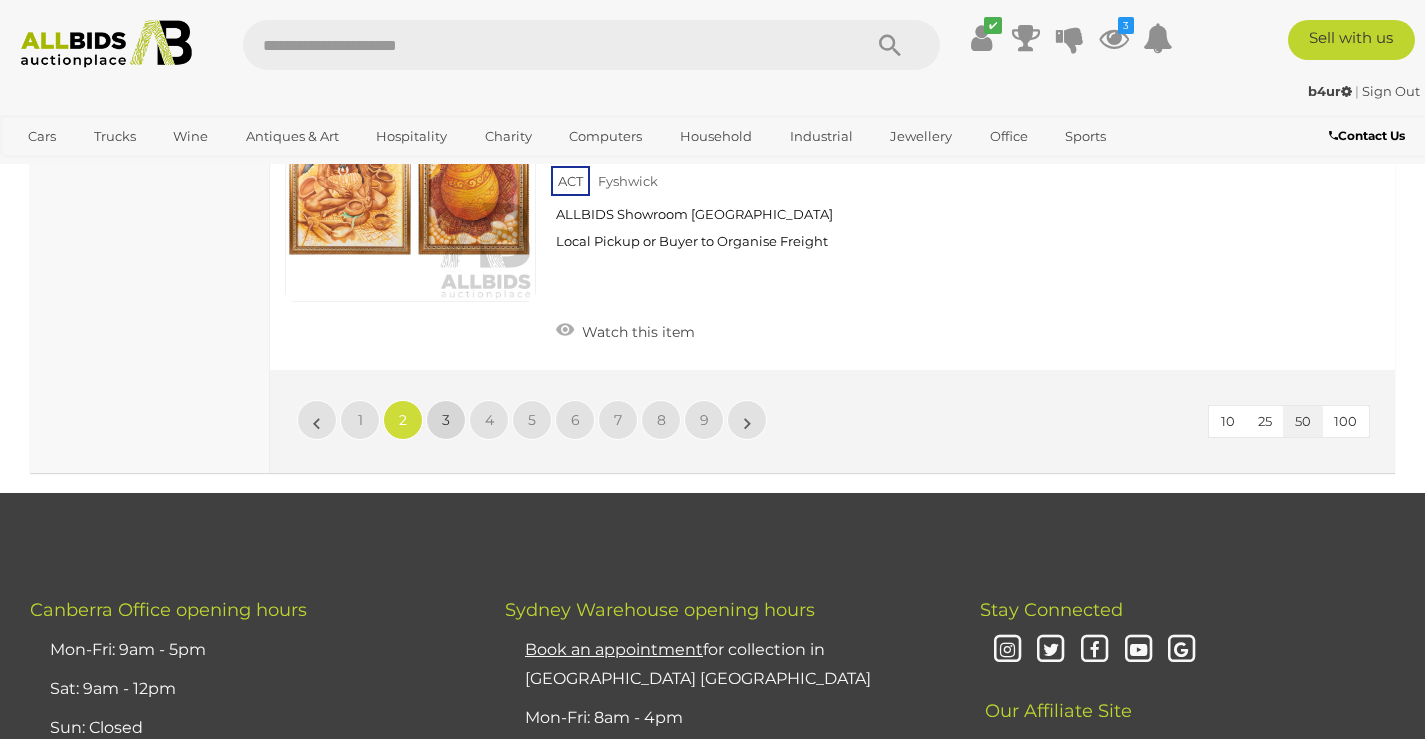 click on "3" at bounding box center [446, 420] 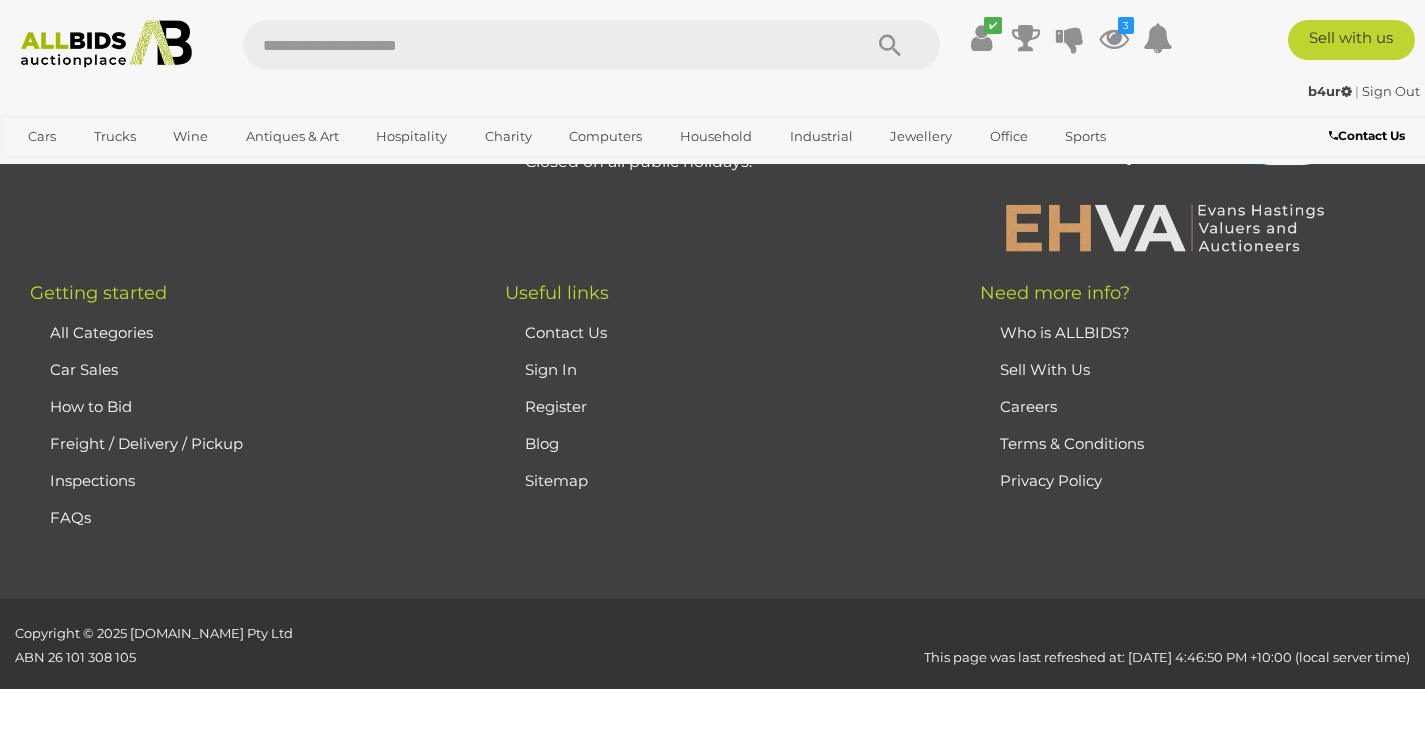 scroll, scrollTop: 446, scrollLeft: 0, axis: vertical 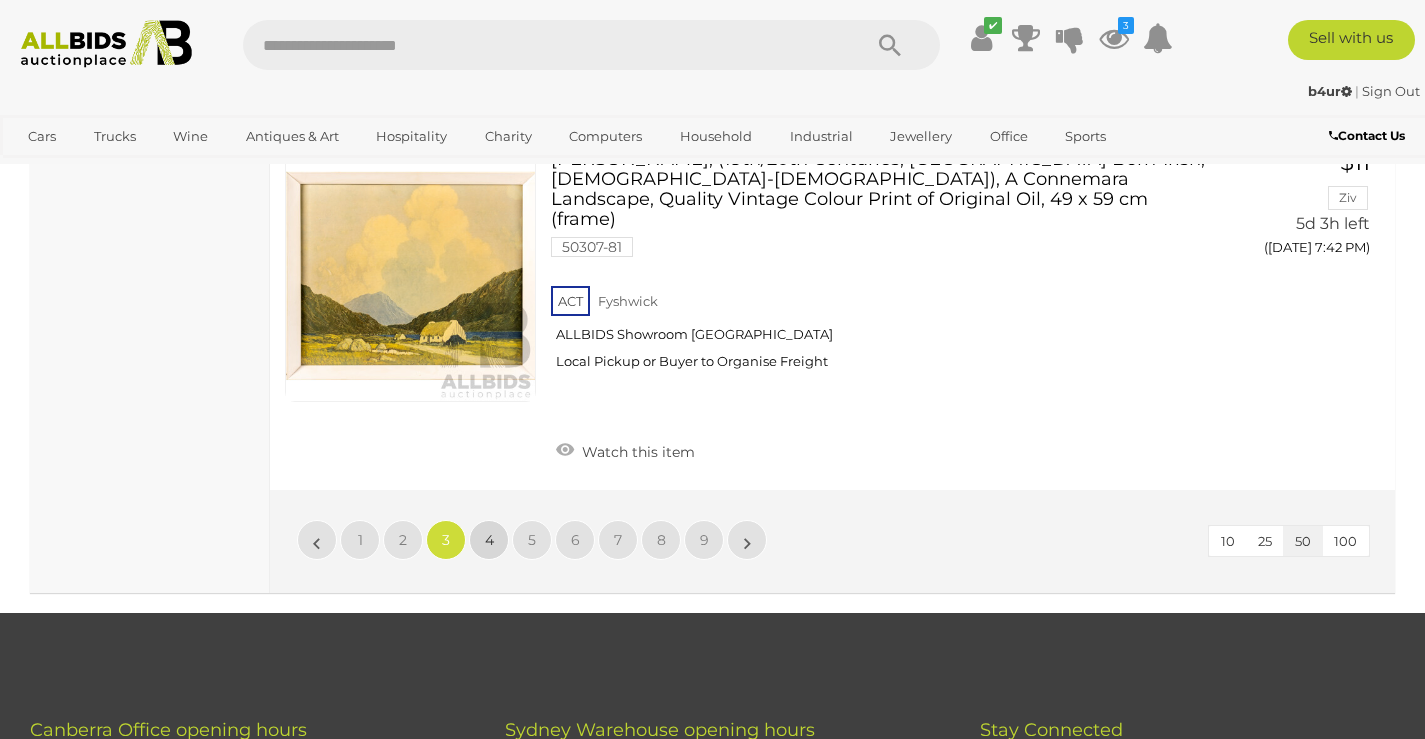 click on "4" at bounding box center (489, 540) 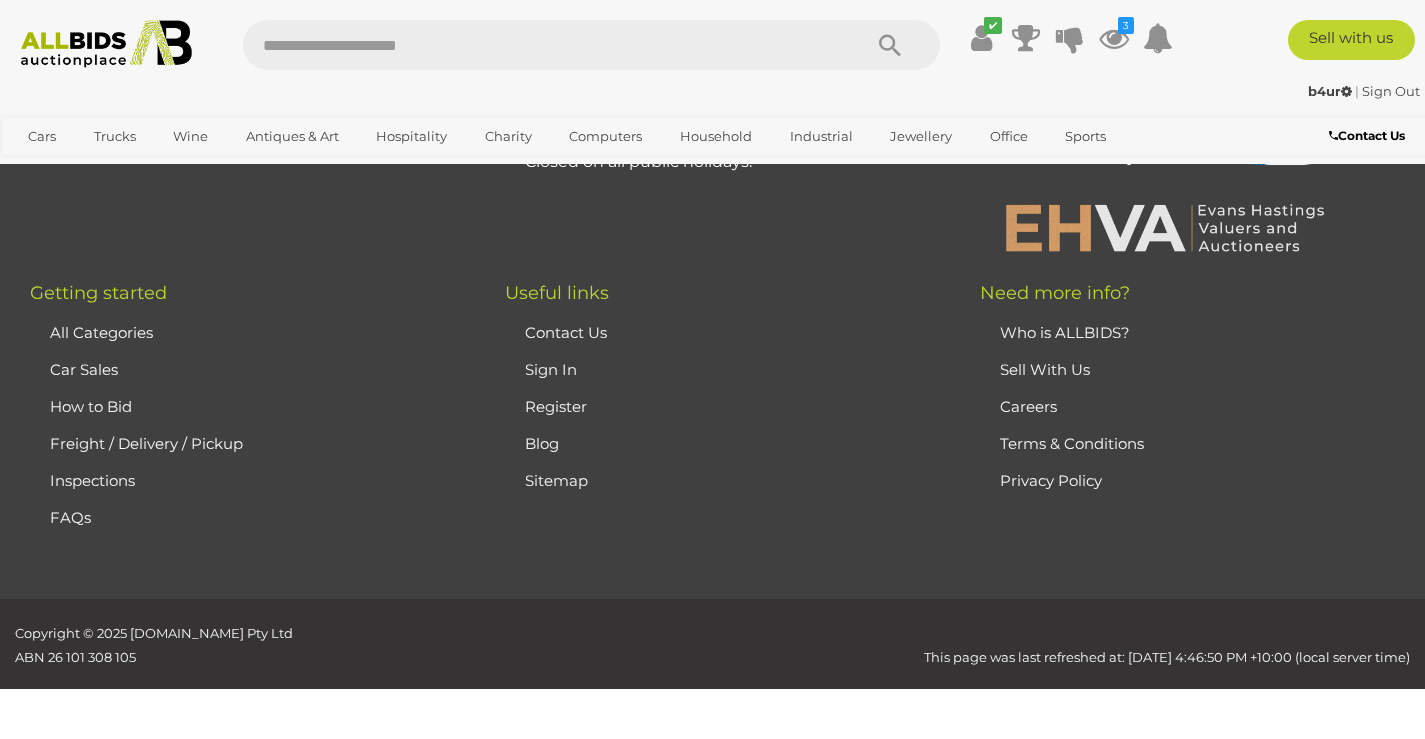 scroll, scrollTop: 446, scrollLeft: 0, axis: vertical 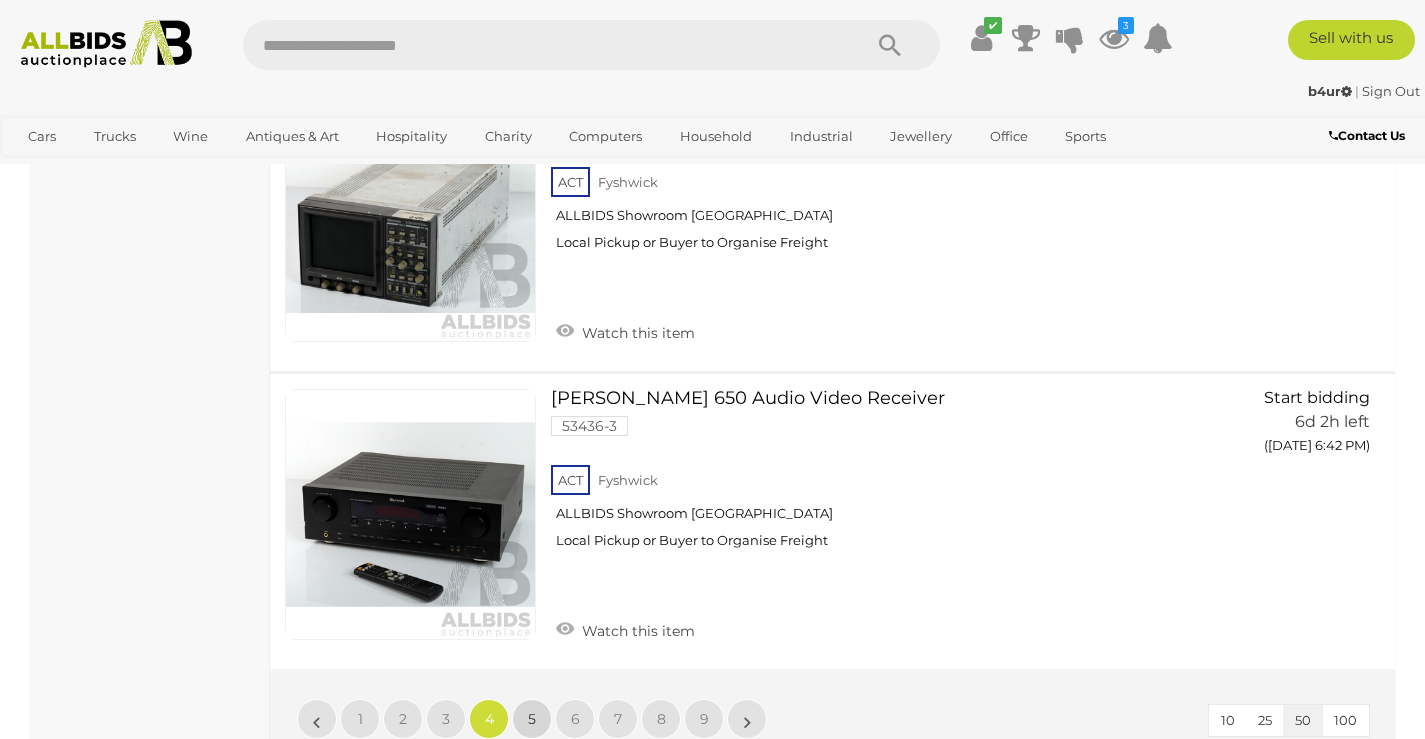 click on "5" at bounding box center [532, 719] 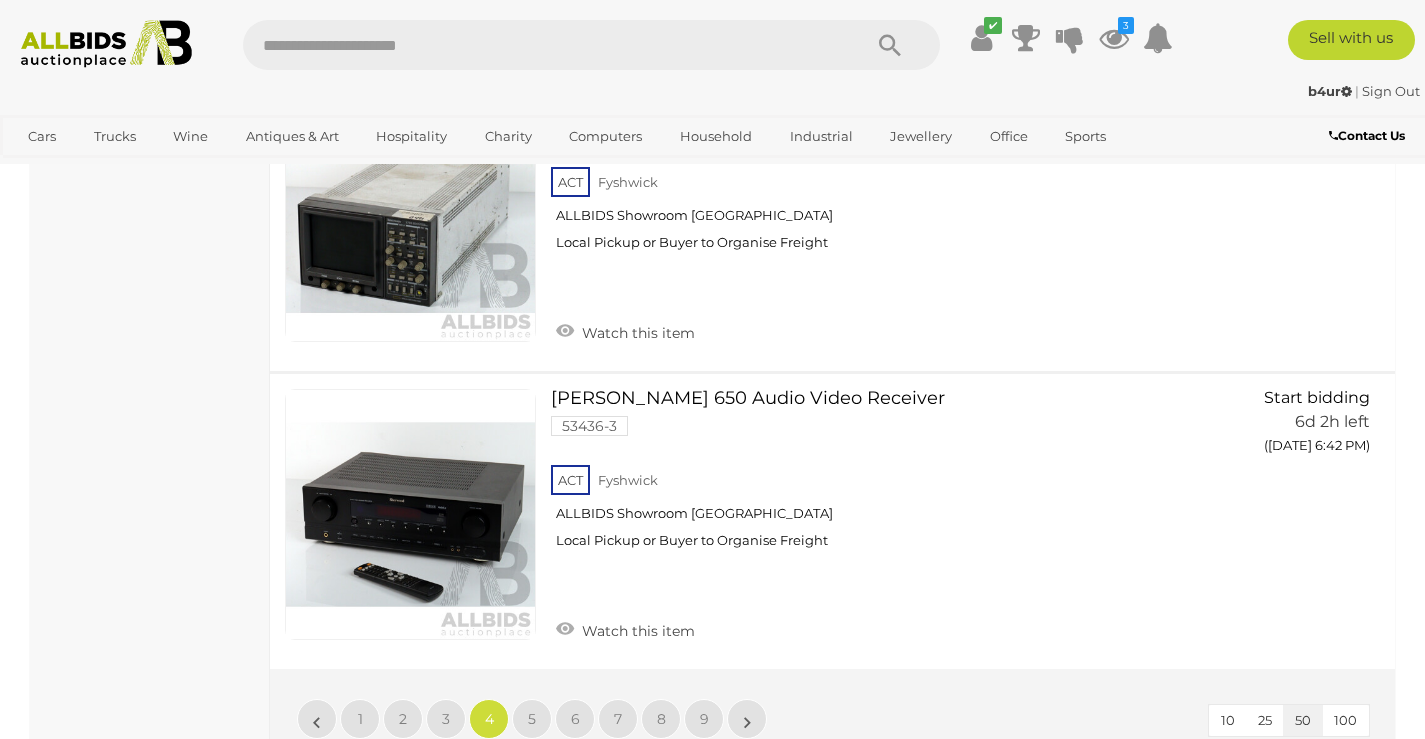 scroll, scrollTop: 446, scrollLeft: 0, axis: vertical 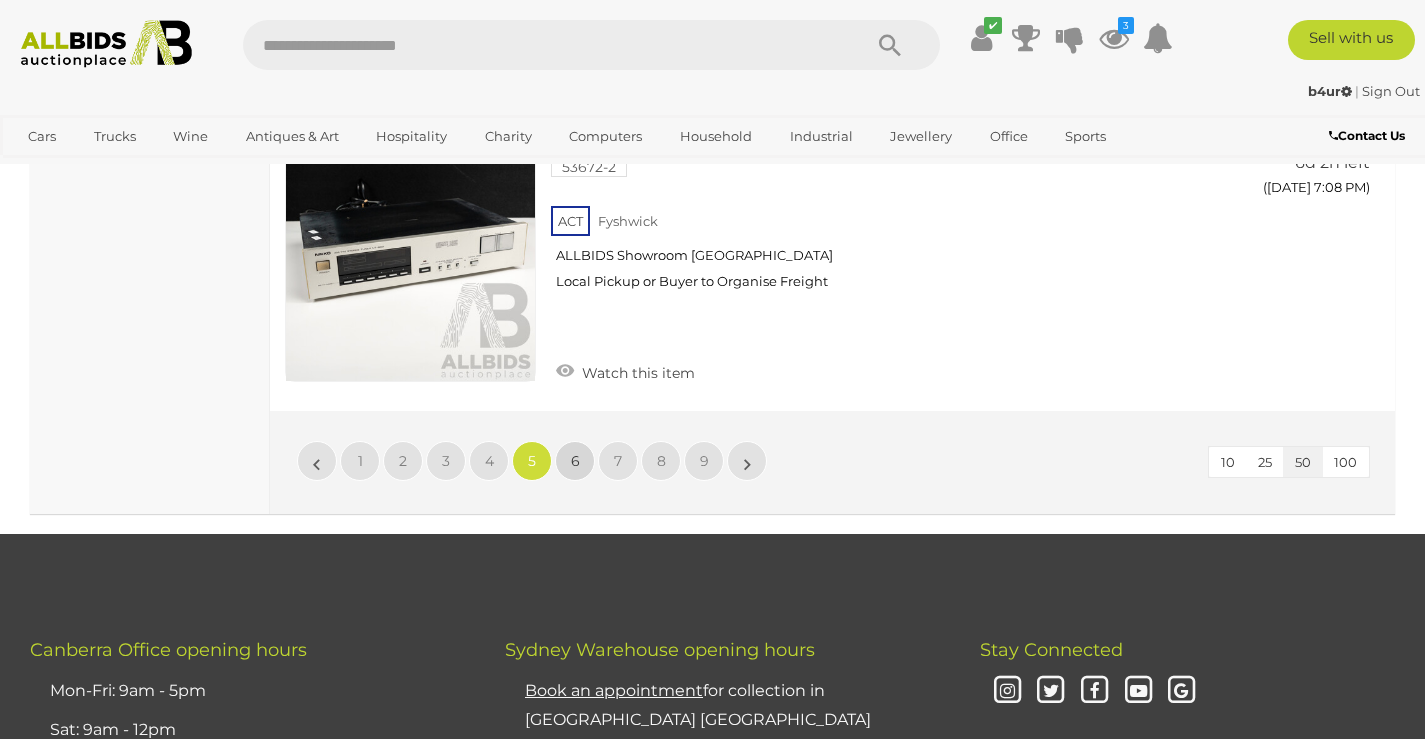 click on "6" at bounding box center (575, 461) 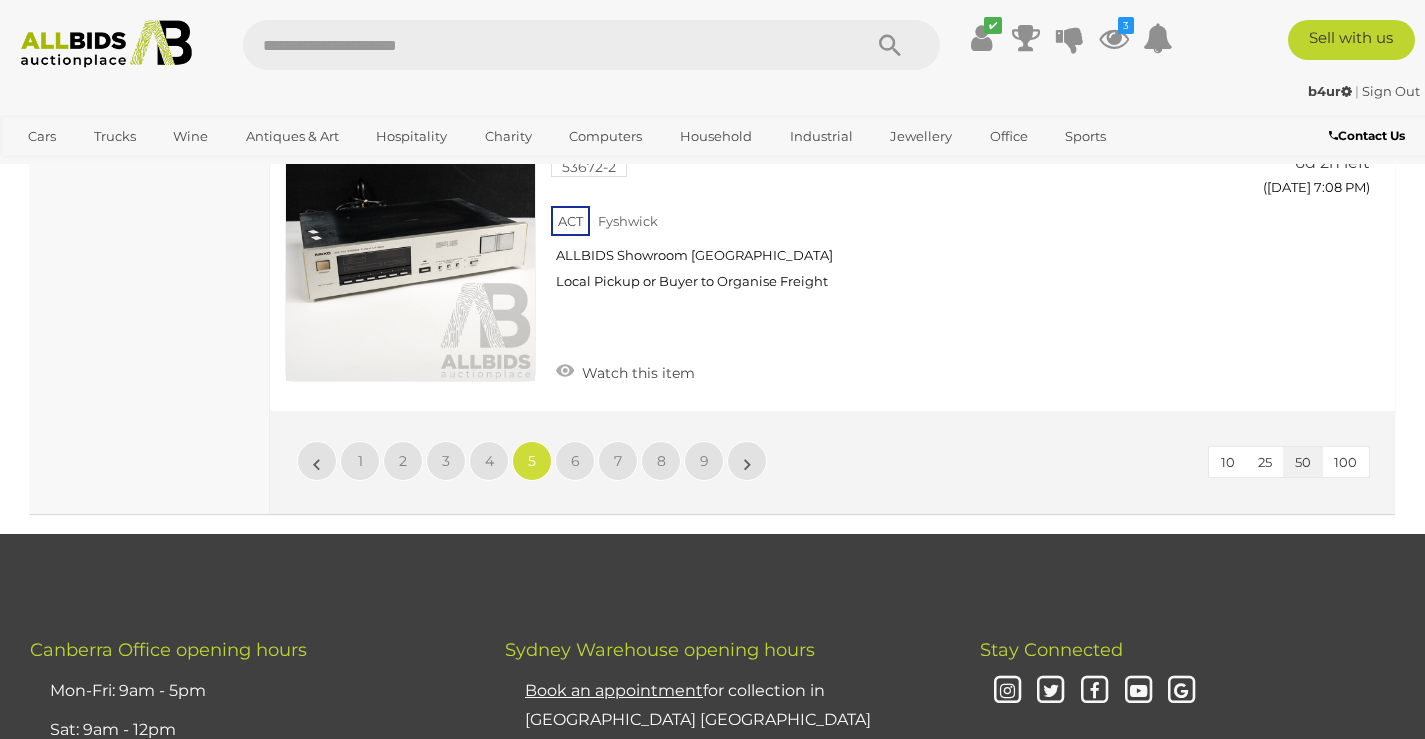 scroll, scrollTop: 446, scrollLeft: 0, axis: vertical 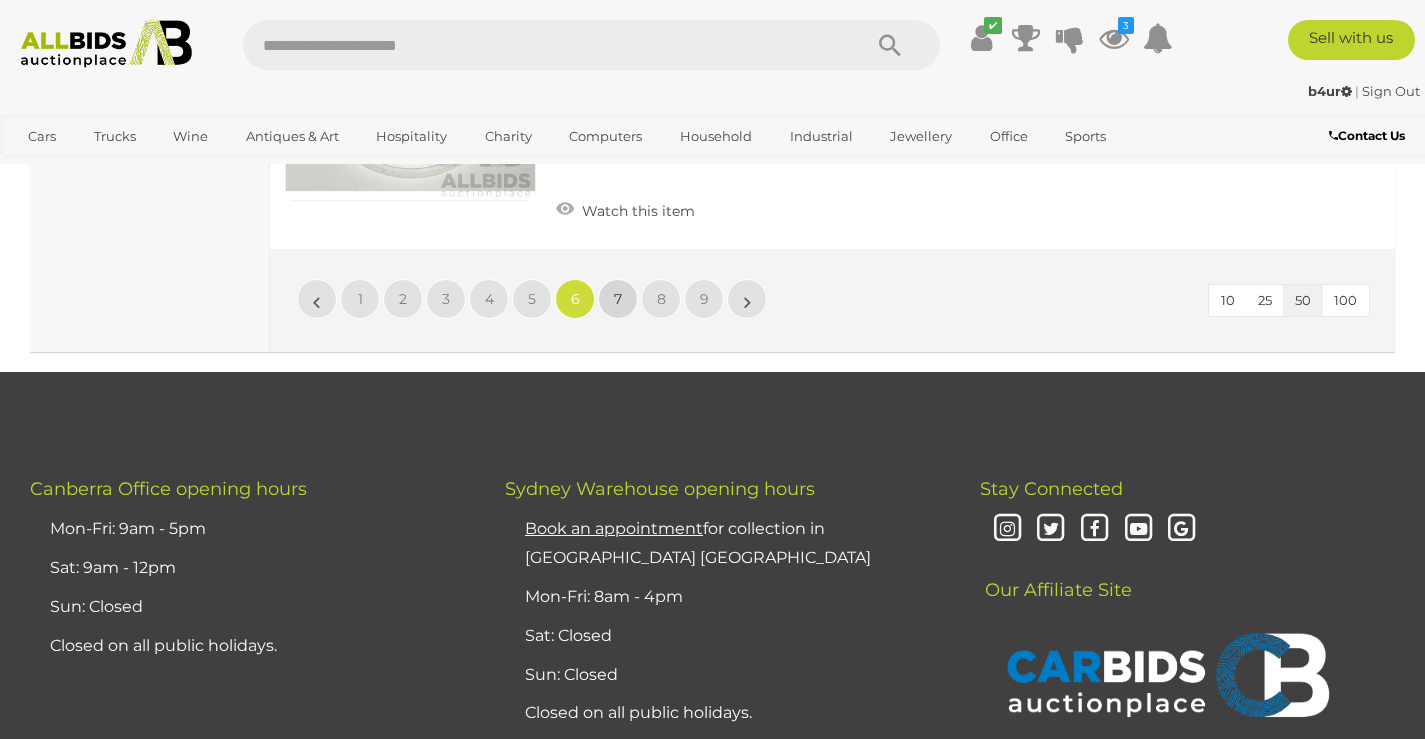 click on "7" at bounding box center [618, 299] 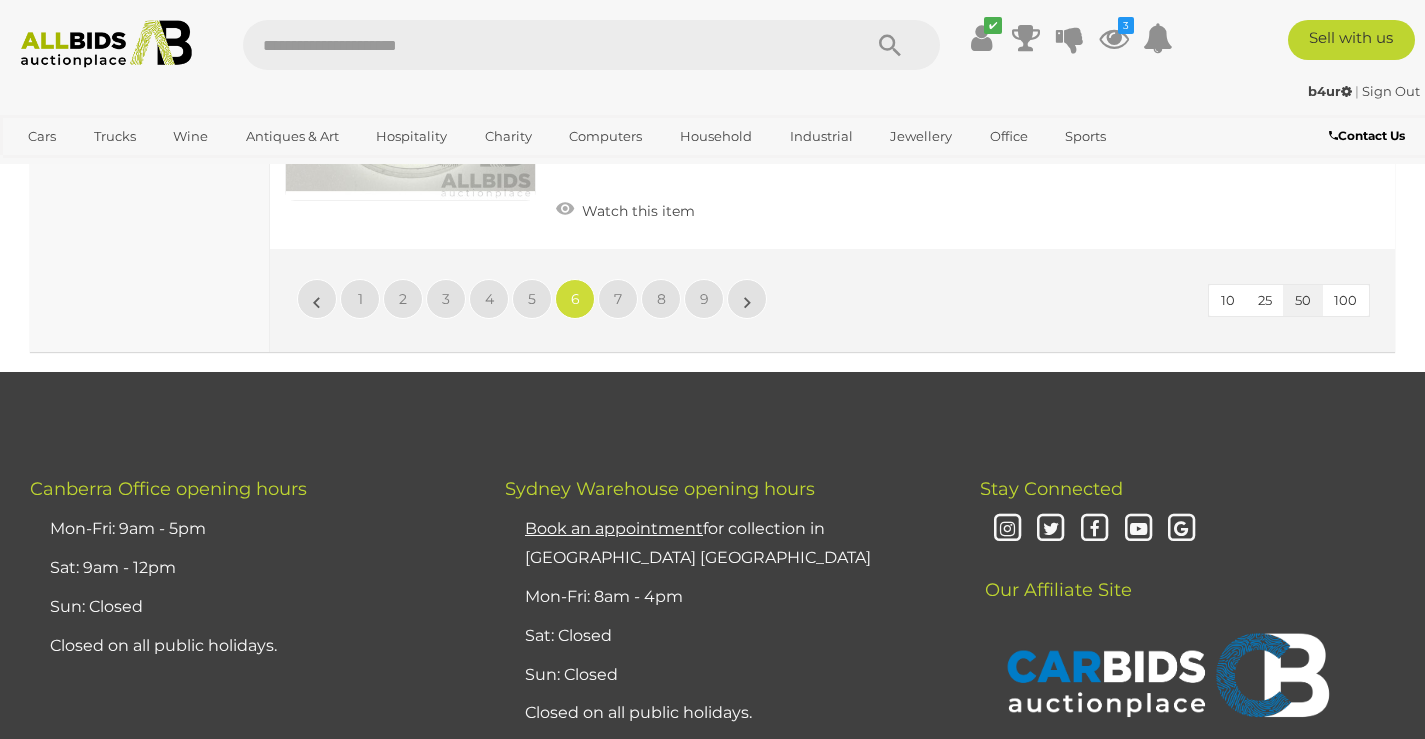 scroll, scrollTop: 446, scrollLeft: 0, axis: vertical 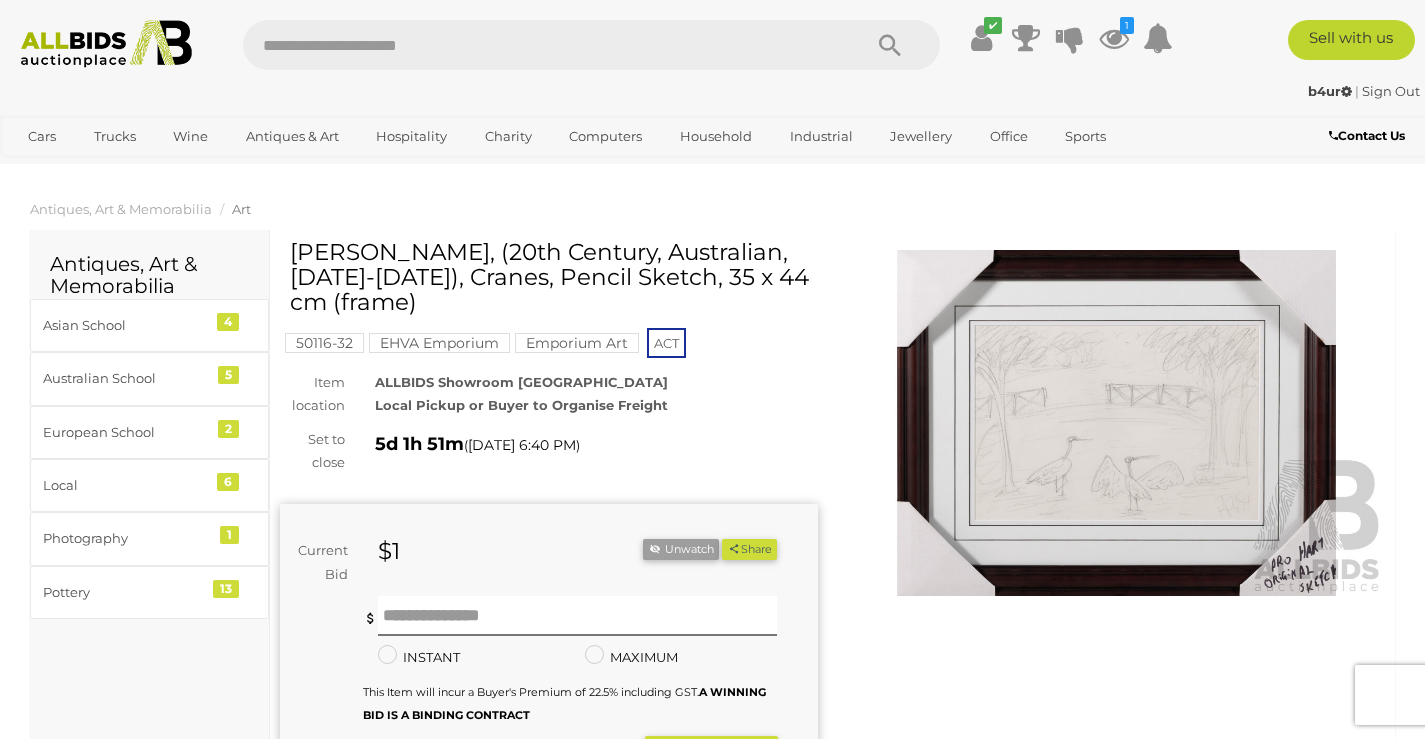 click at bounding box center [1117, 423] 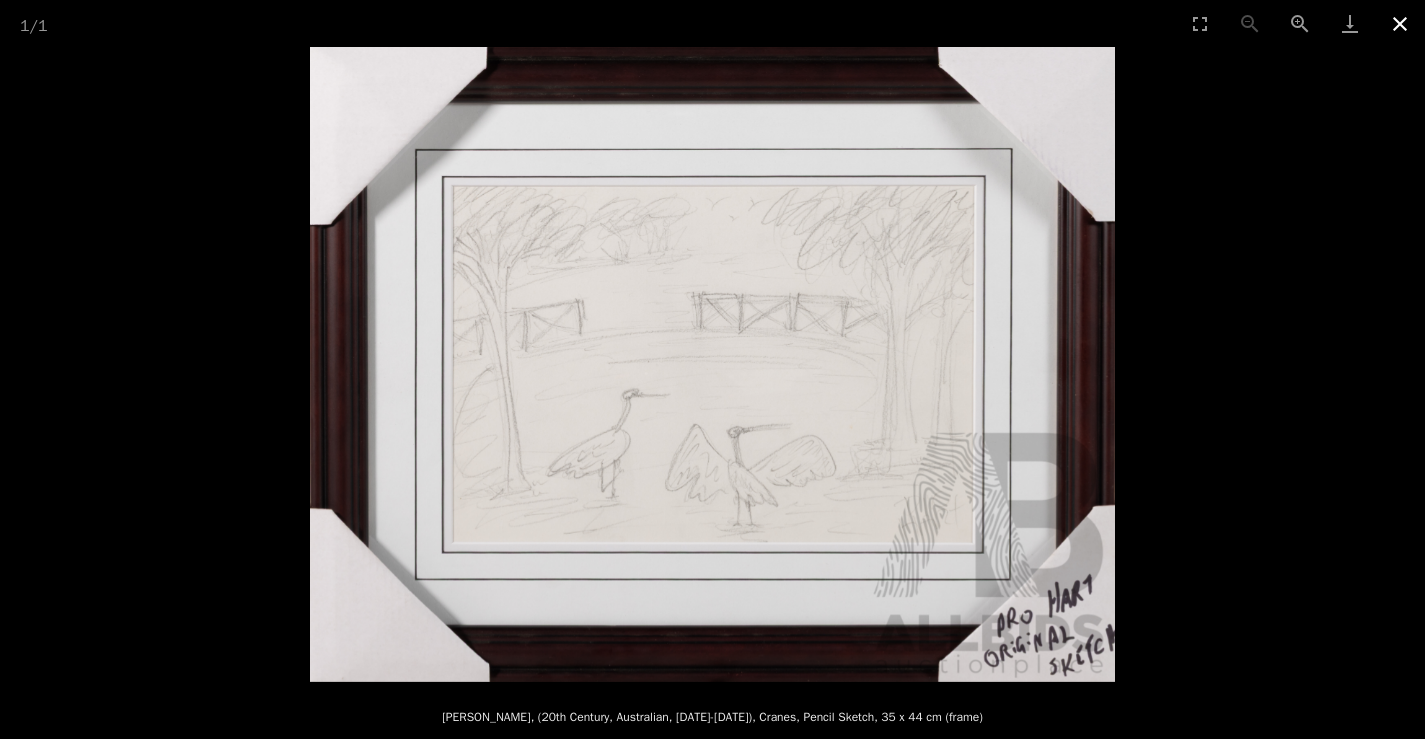 click at bounding box center (1400, 23) 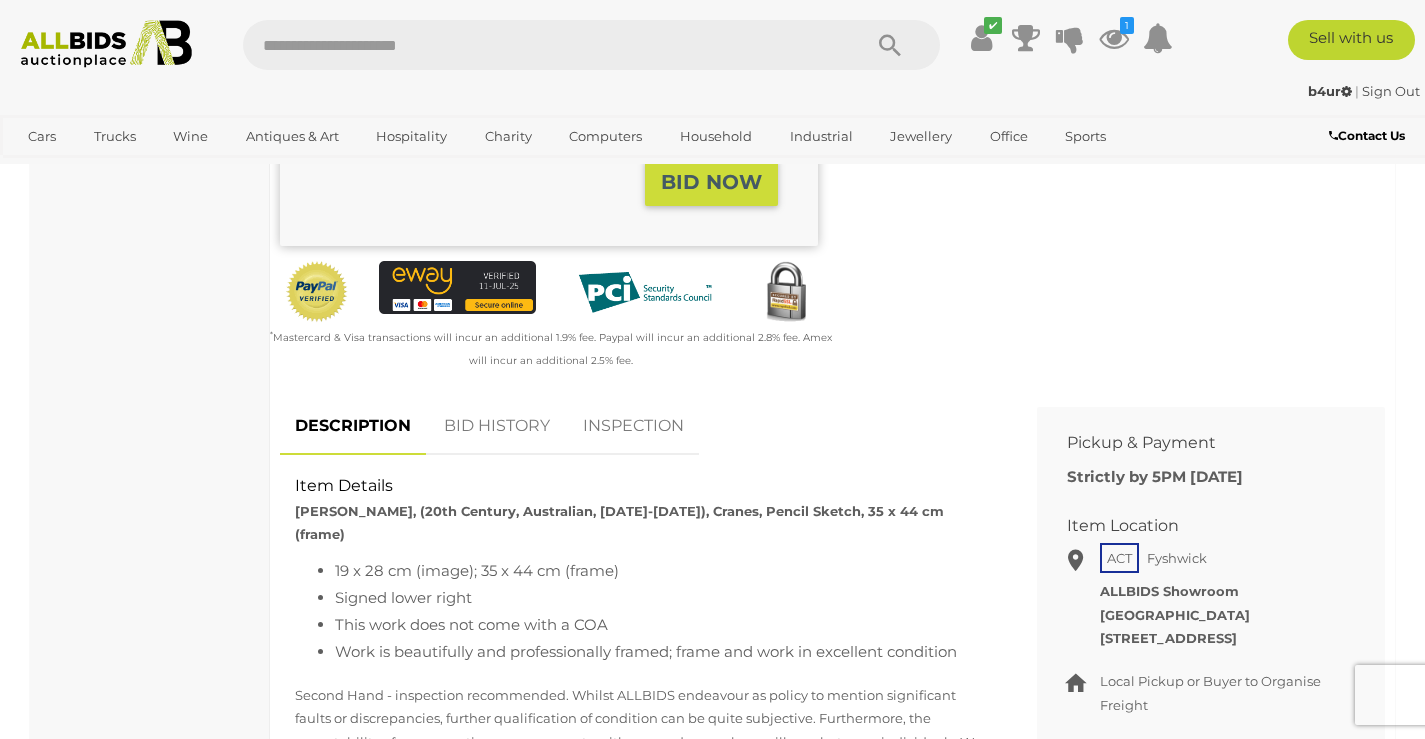 scroll, scrollTop: 600, scrollLeft: 0, axis: vertical 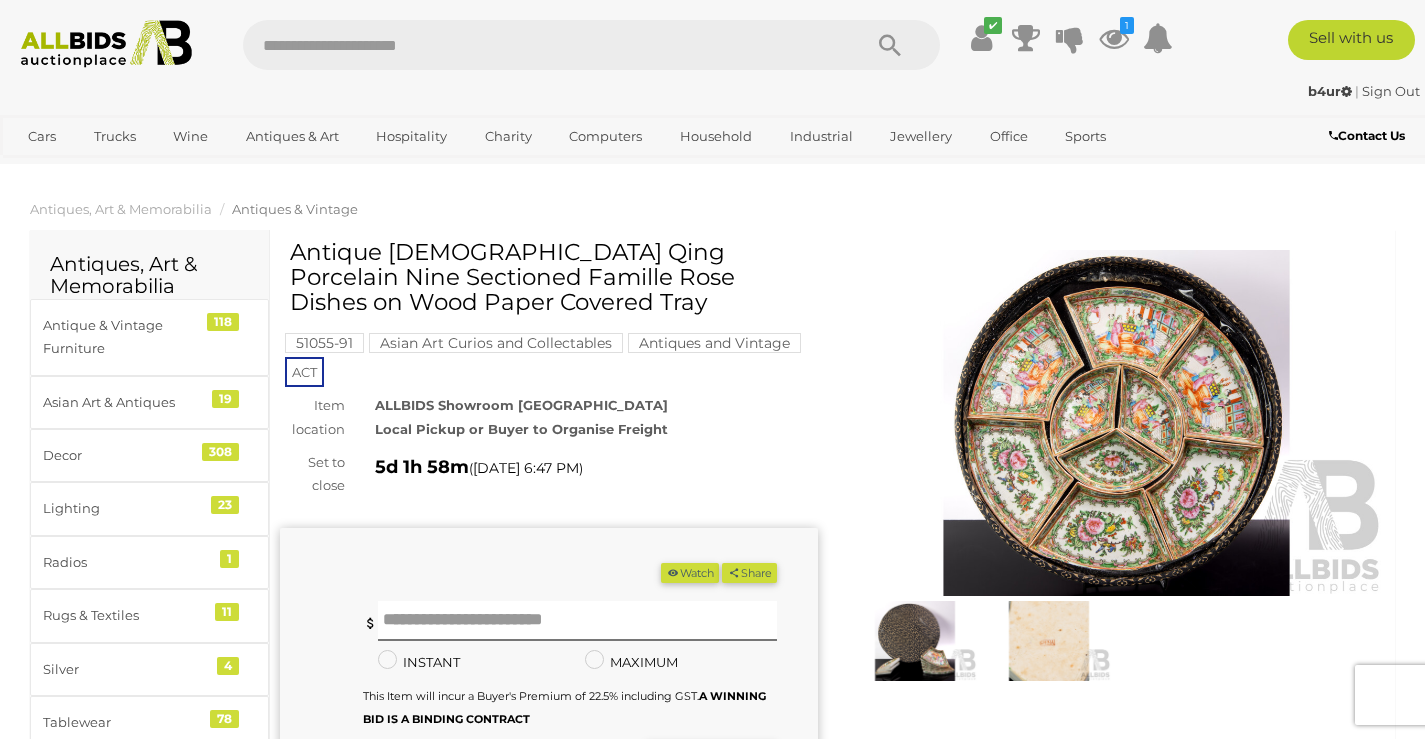 click at bounding box center (1117, 423) 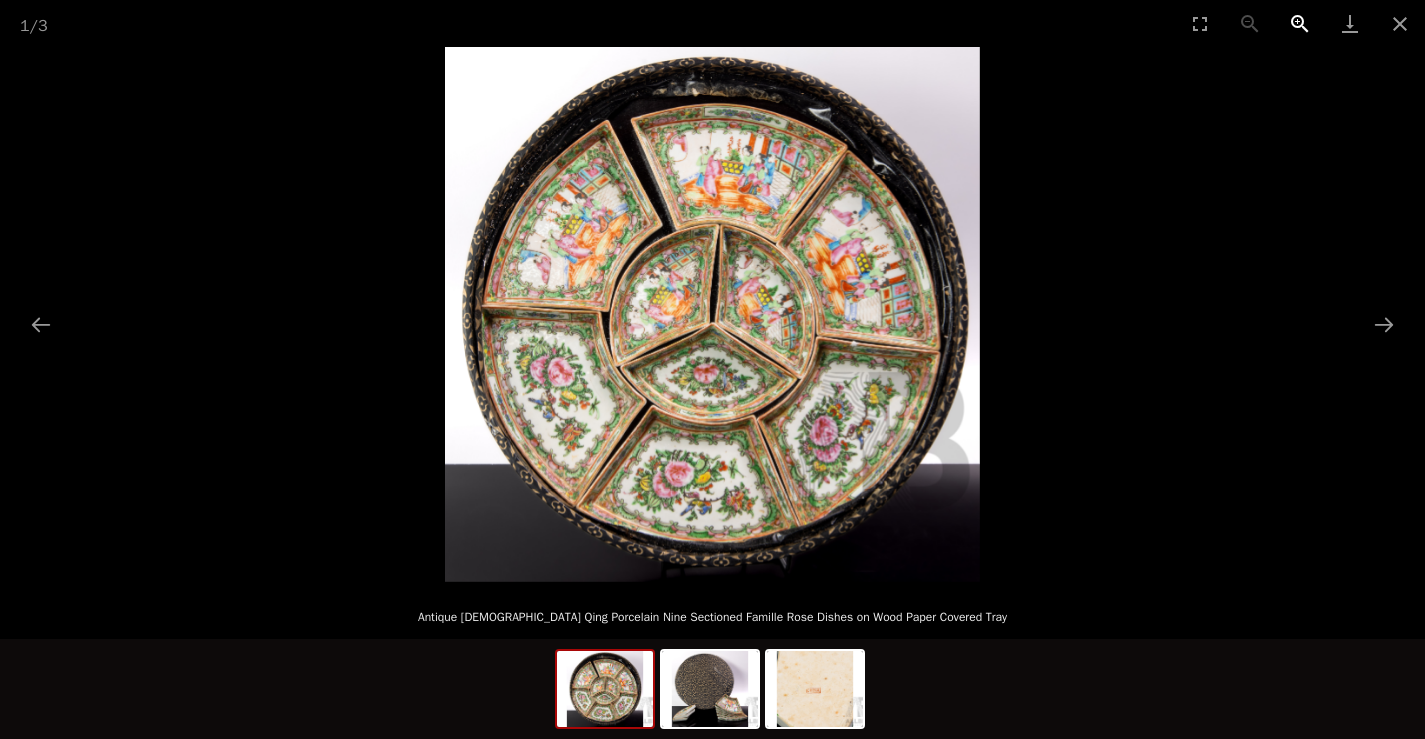 click at bounding box center (1300, 23) 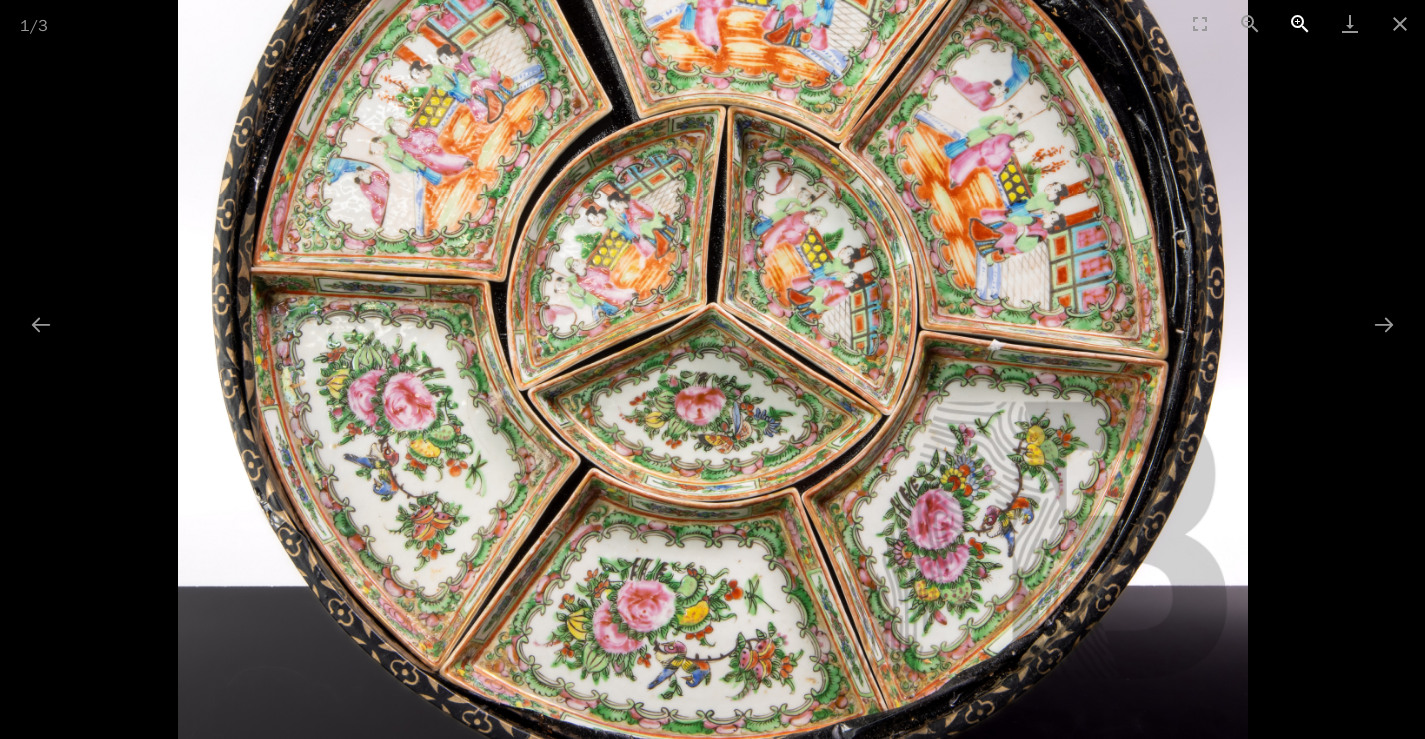 click at bounding box center [1300, 23] 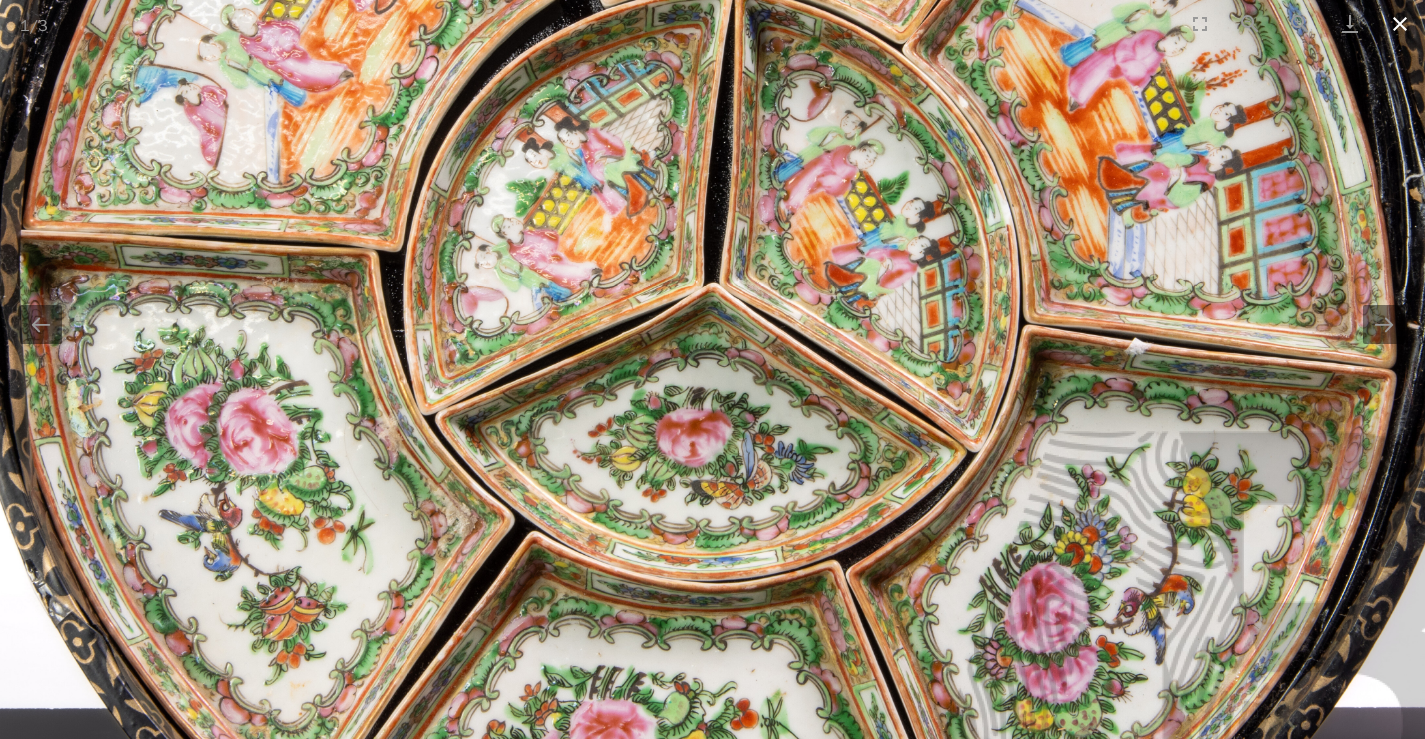 click at bounding box center (1400, 23) 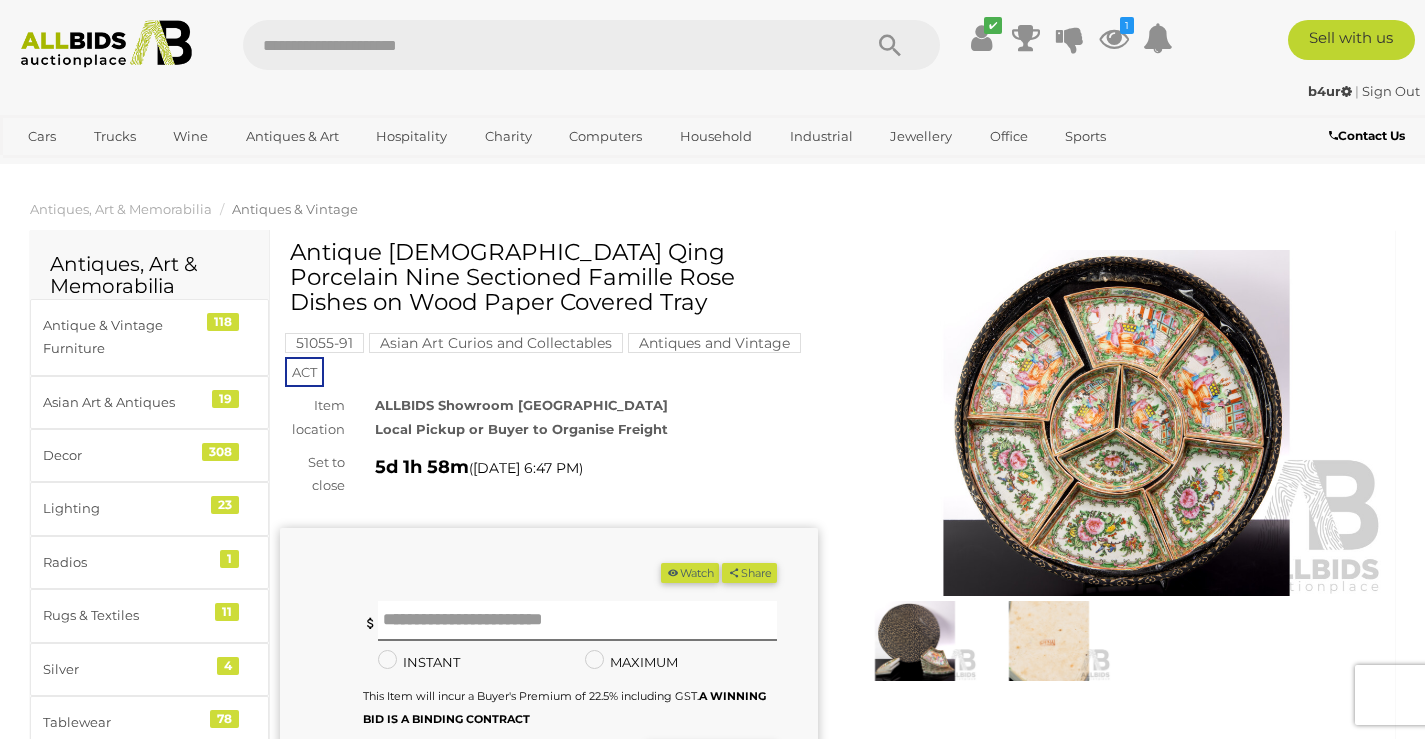 click at bounding box center [1049, 641] 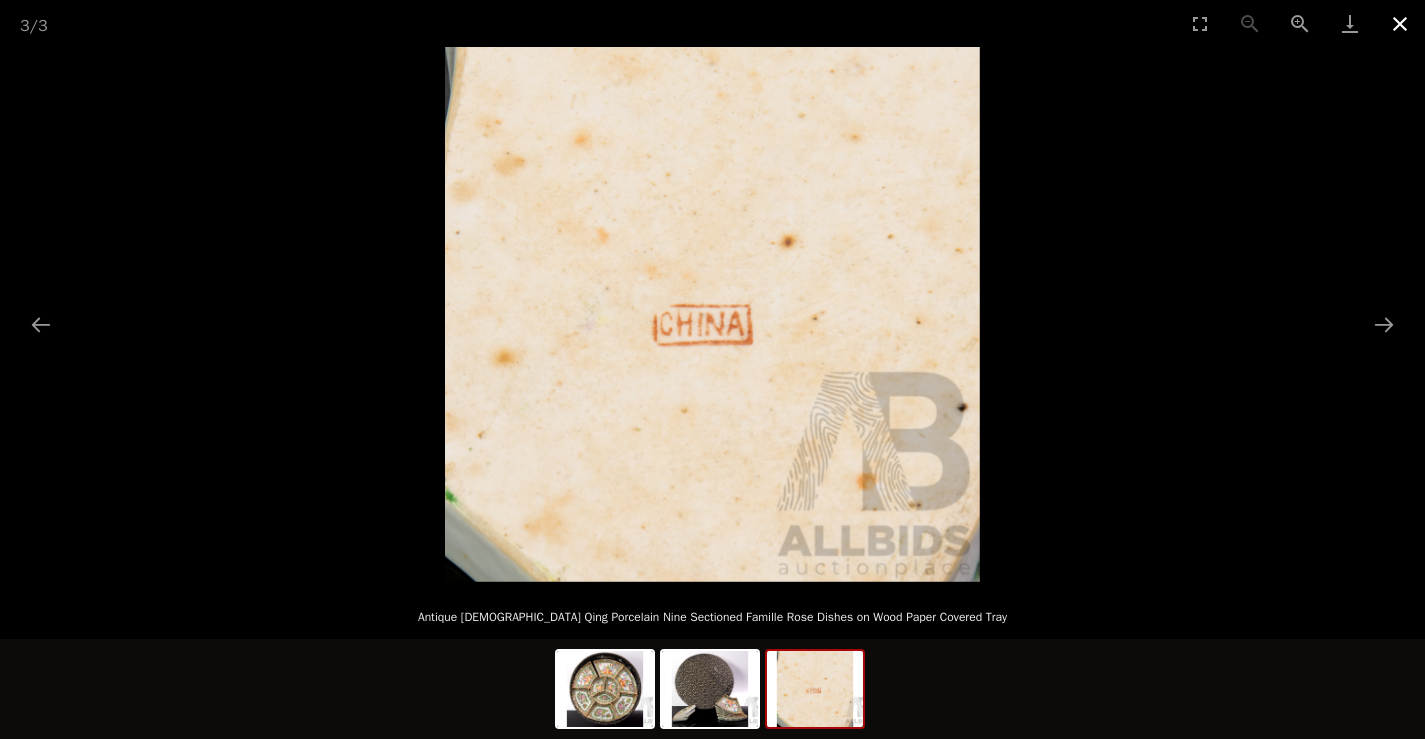 click at bounding box center (1400, 23) 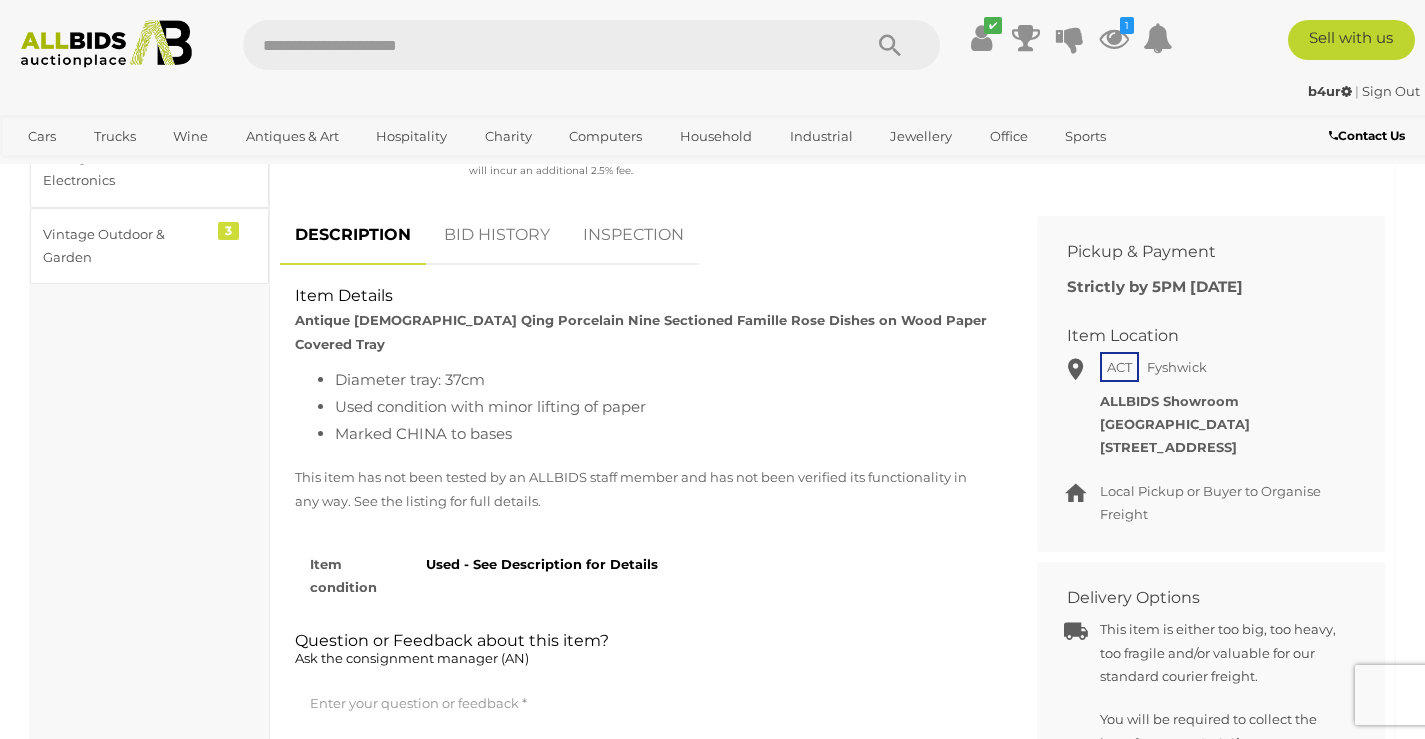scroll, scrollTop: 1100, scrollLeft: 0, axis: vertical 